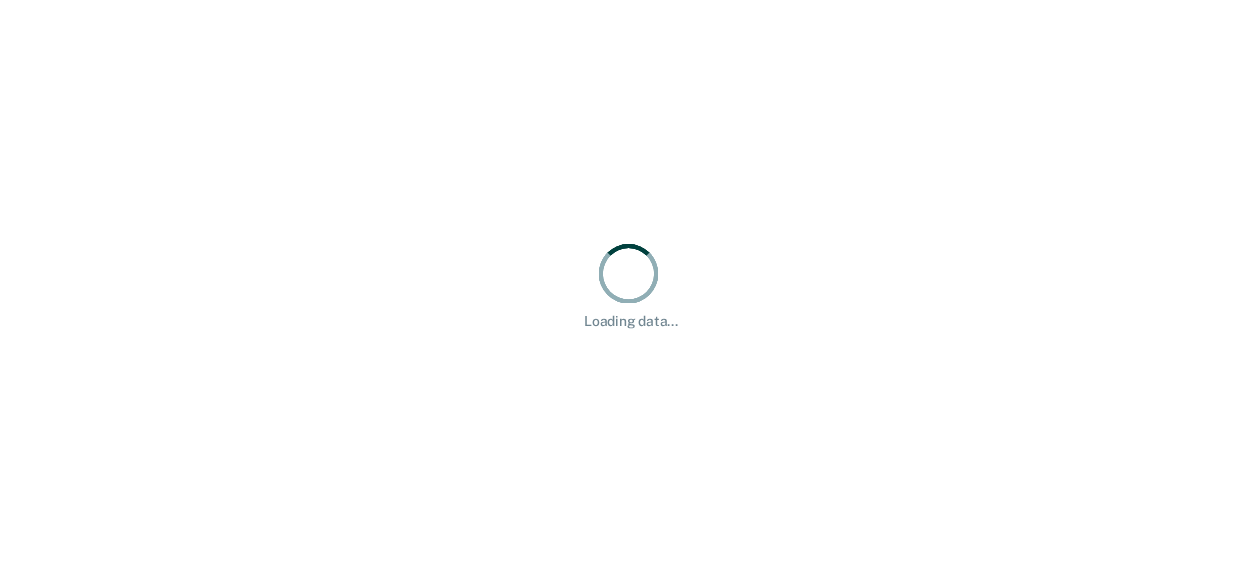 scroll, scrollTop: 0, scrollLeft: 0, axis: both 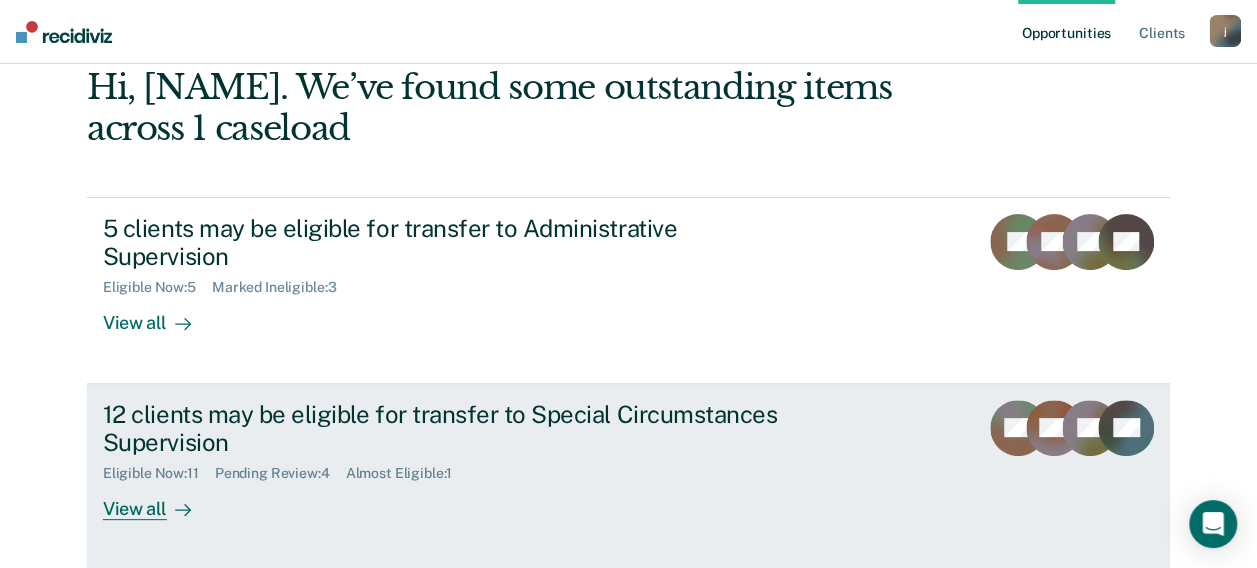 click on "View all" at bounding box center (159, 501) 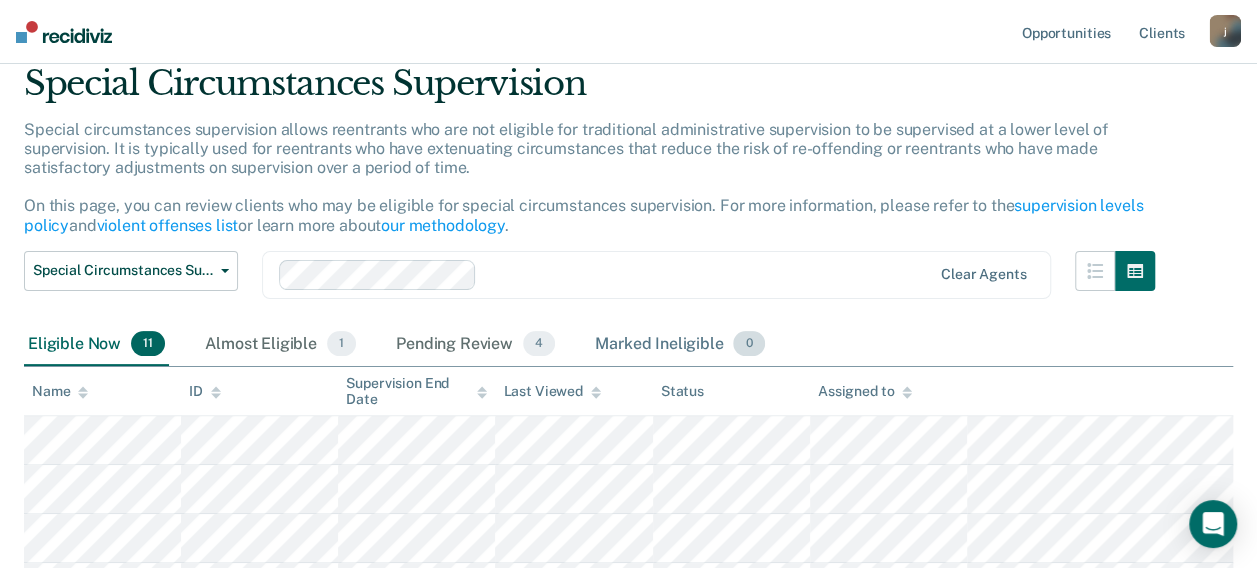 scroll, scrollTop: 200, scrollLeft: 0, axis: vertical 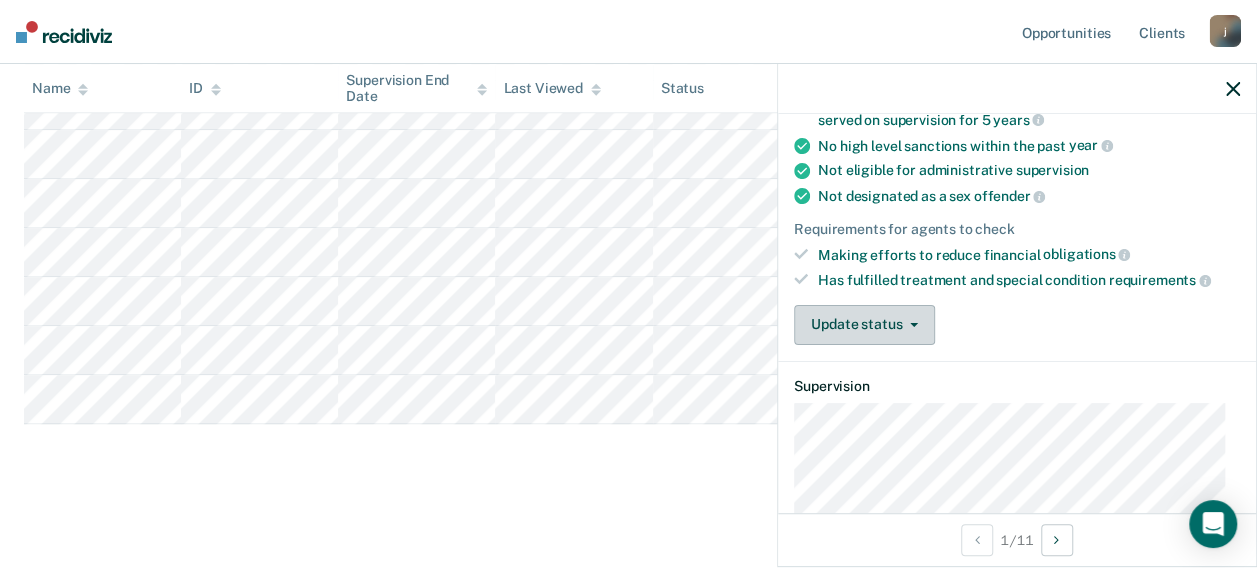 click on "Update status" at bounding box center (864, 325) 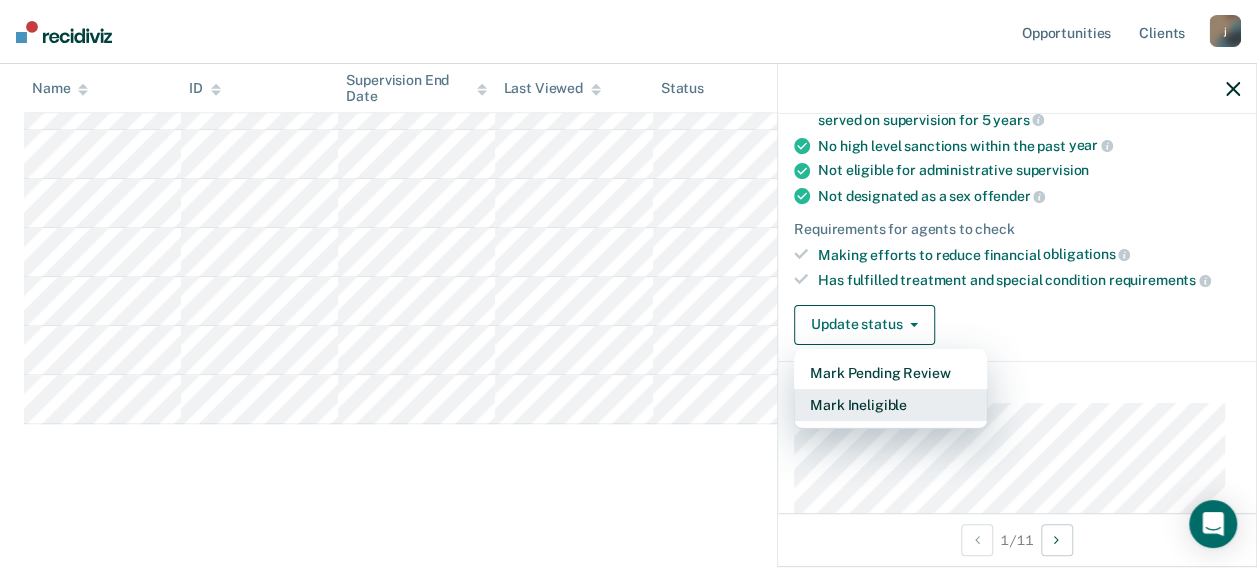 click on "Mark Ineligible" at bounding box center [890, 405] 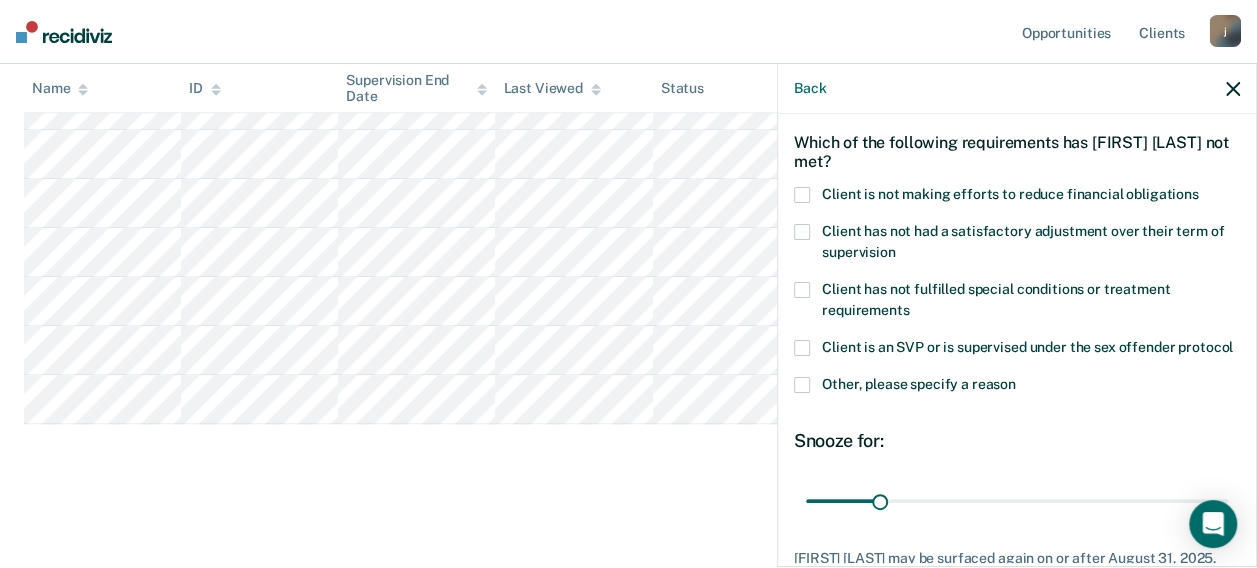 scroll, scrollTop: 0, scrollLeft: 0, axis: both 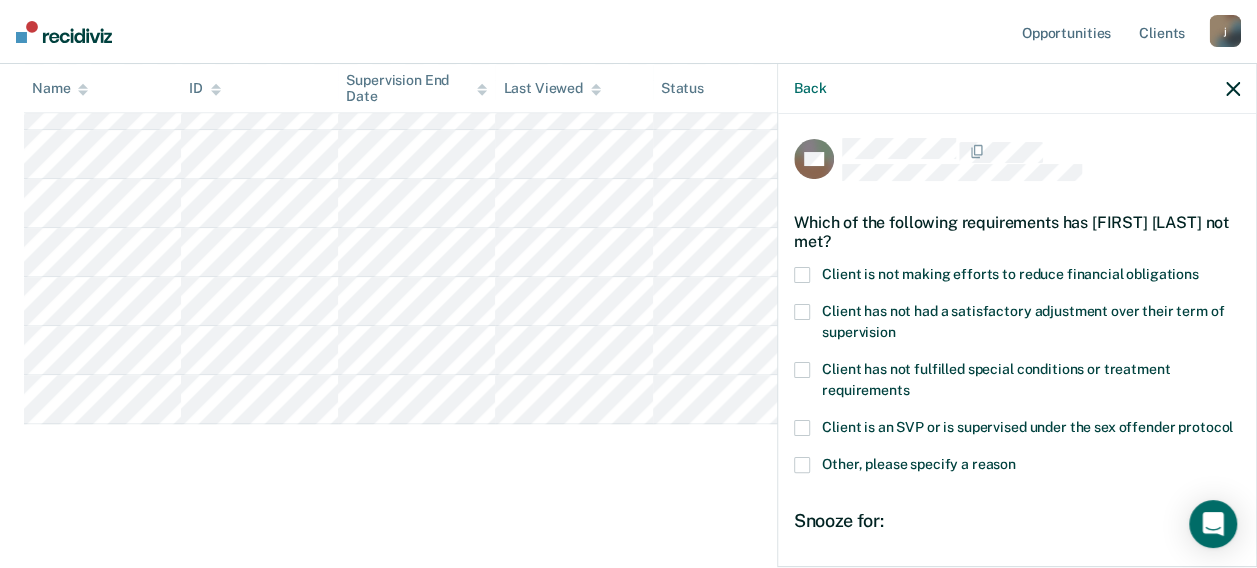 click at bounding box center (802, 275) 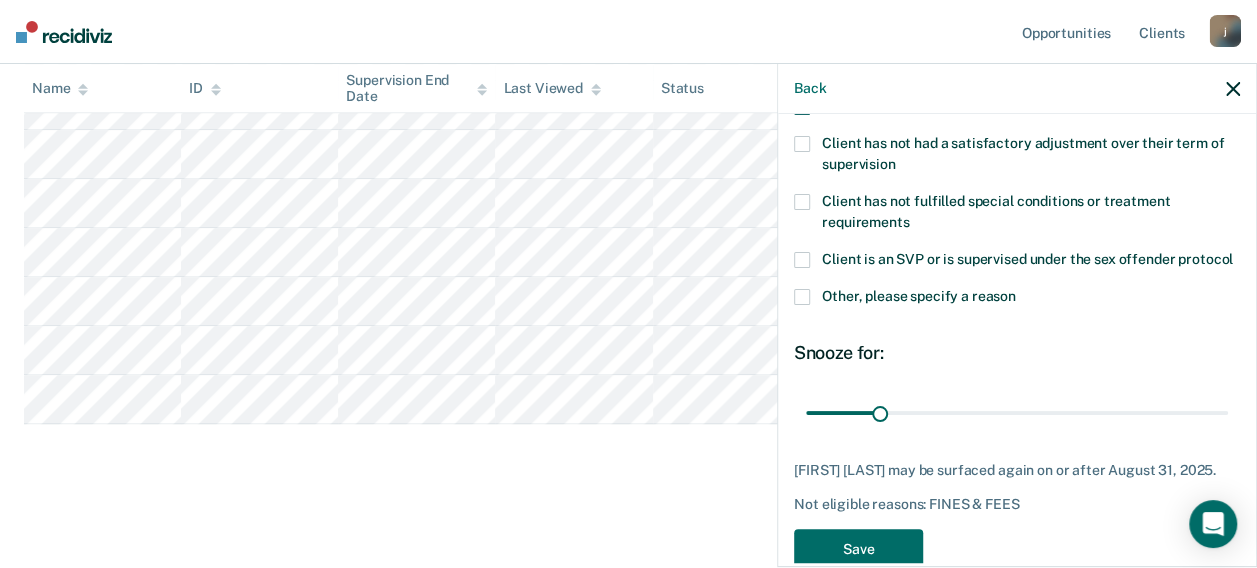 scroll, scrollTop: 228, scrollLeft: 0, axis: vertical 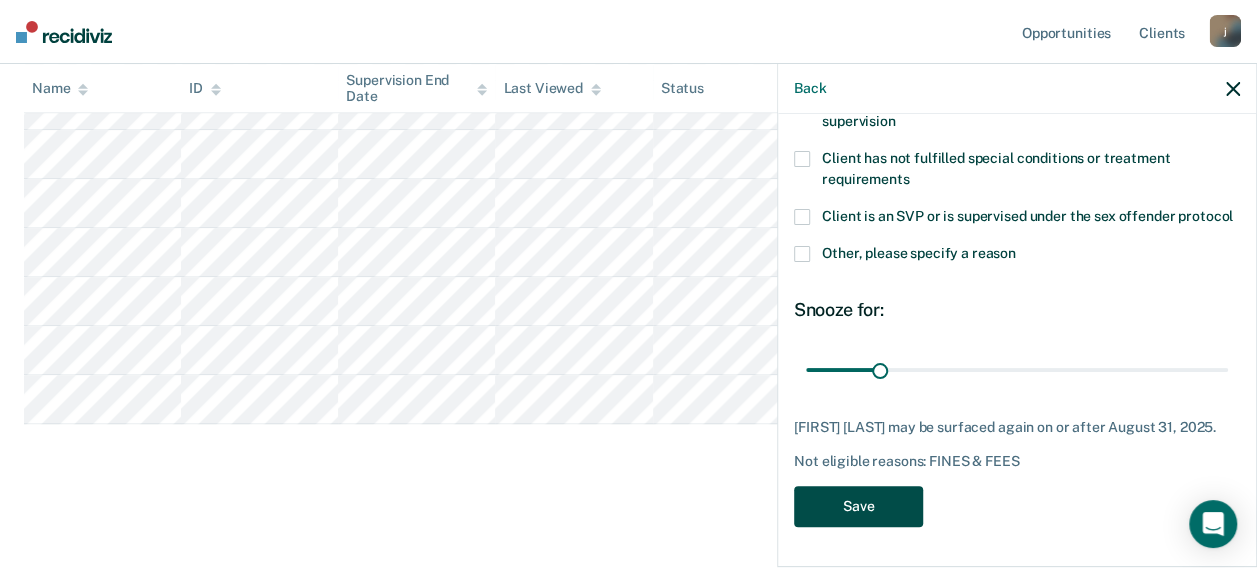 click on "Save" at bounding box center (858, 506) 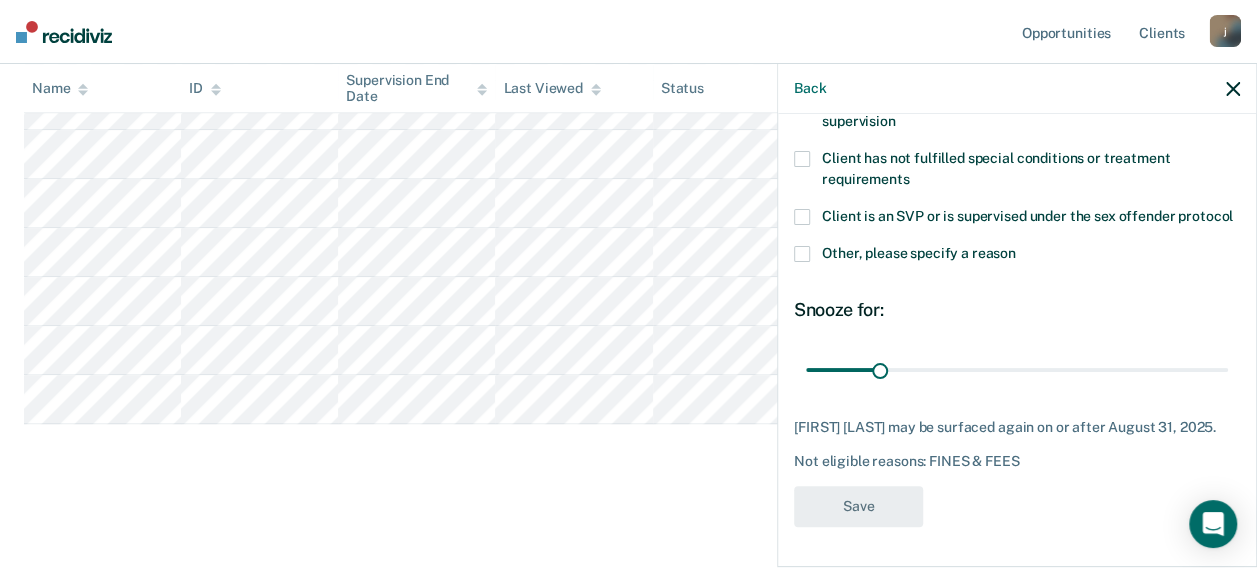 scroll, scrollTop: 596, scrollLeft: 0, axis: vertical 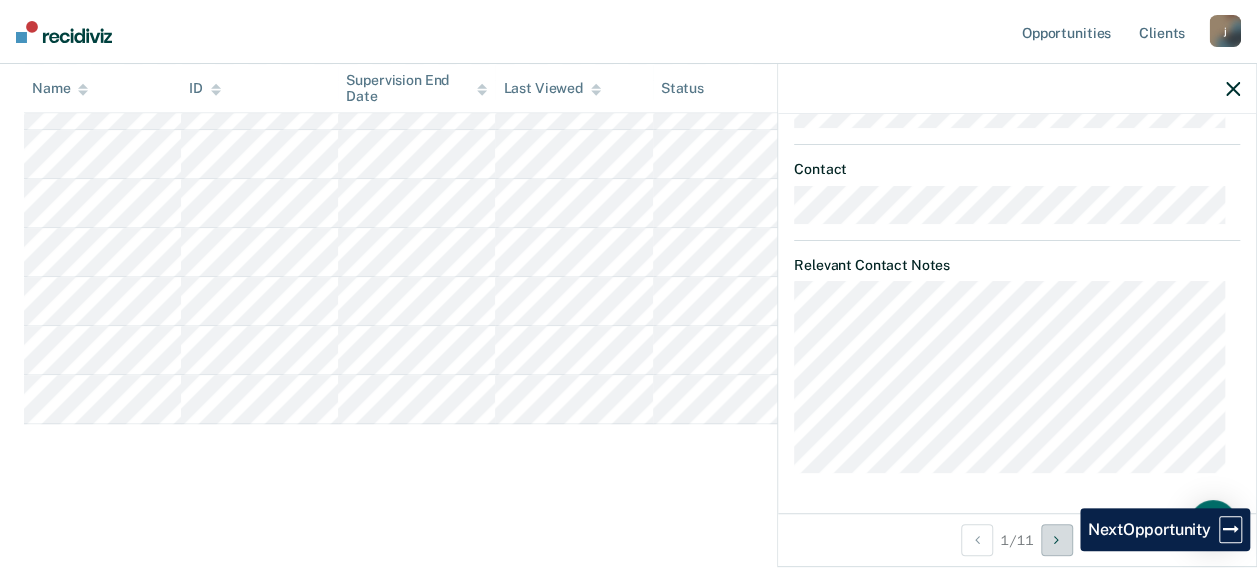 click at bounding box center (1057, 540) 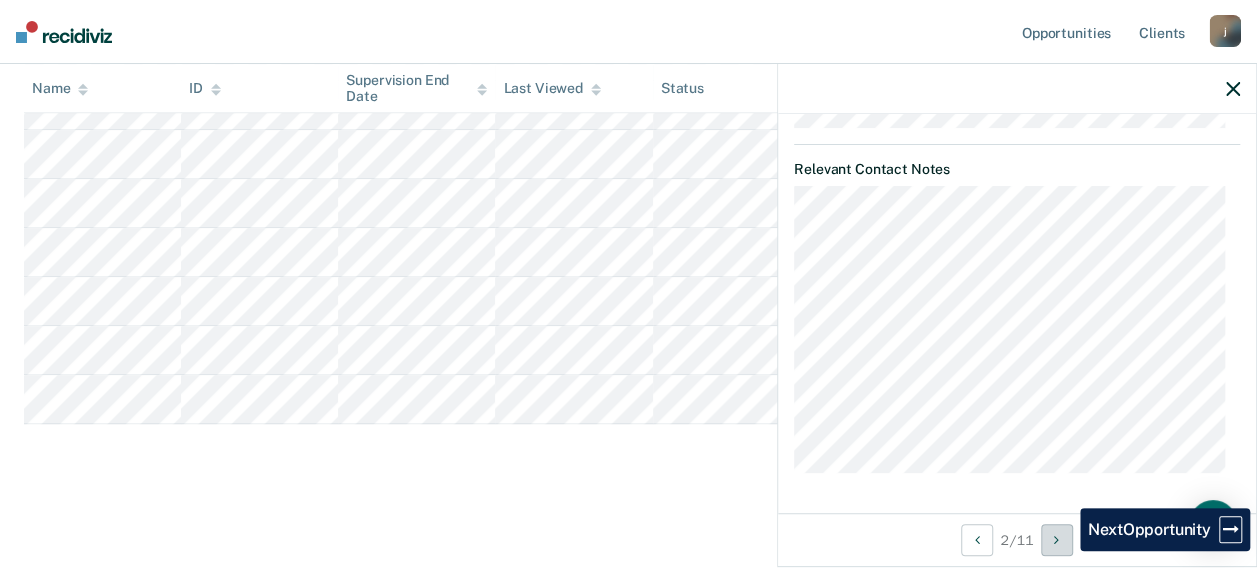 scroll, scrollTop: 640, scrollLeft: 0, axis: vertical 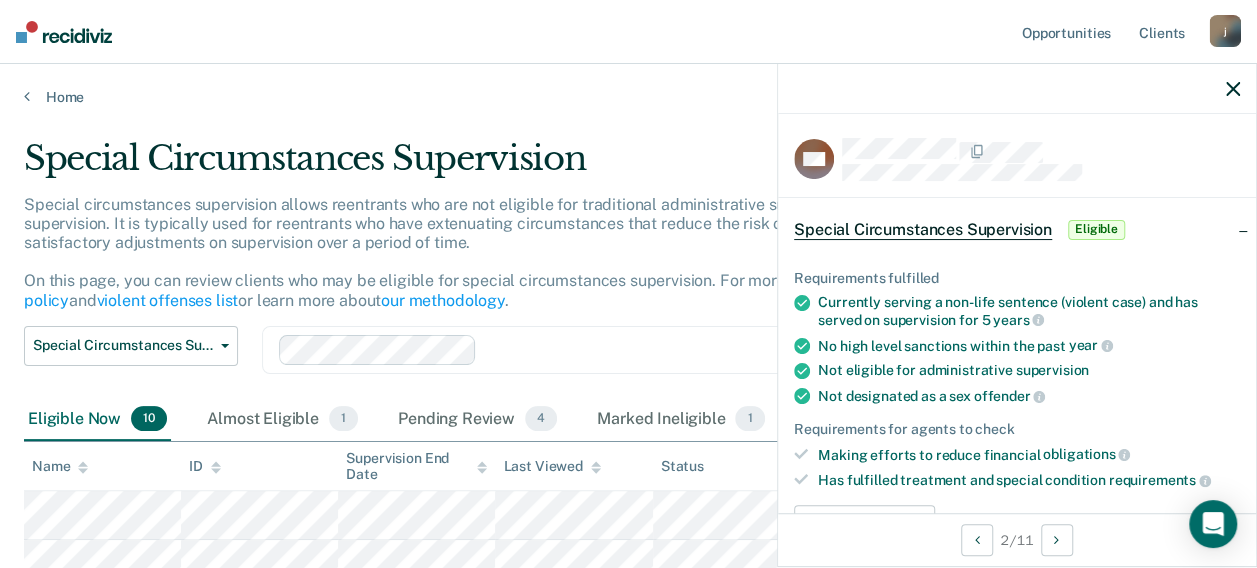 click on "Eligible" at bounding box center [1096, 230] 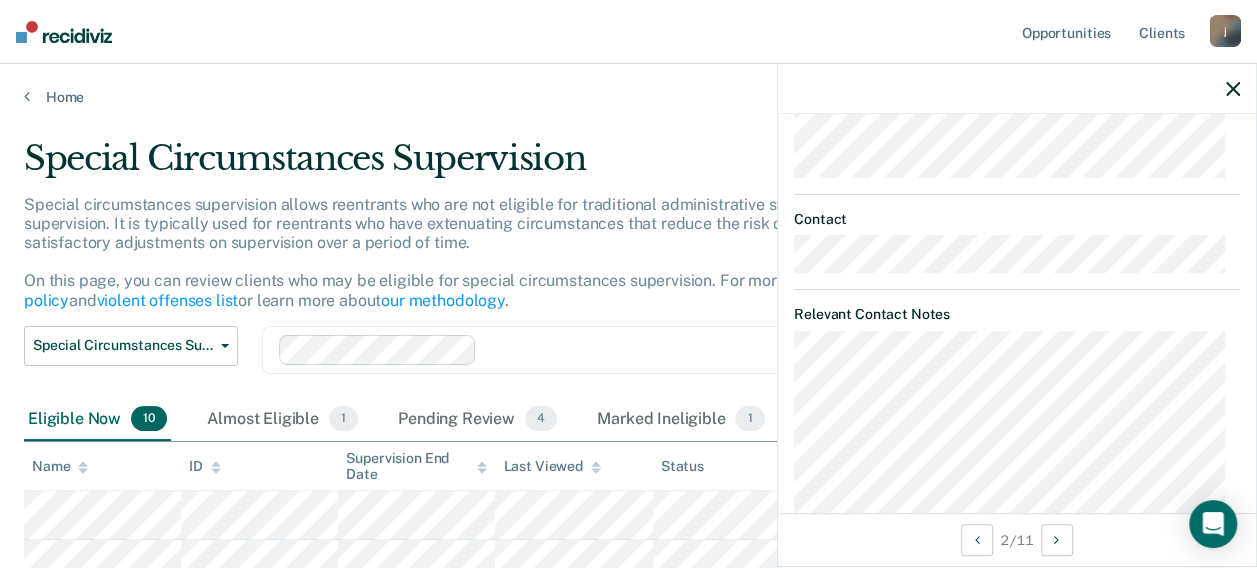 scroll, scrollTop: 440, scrollLeft: 0, axis: vertical 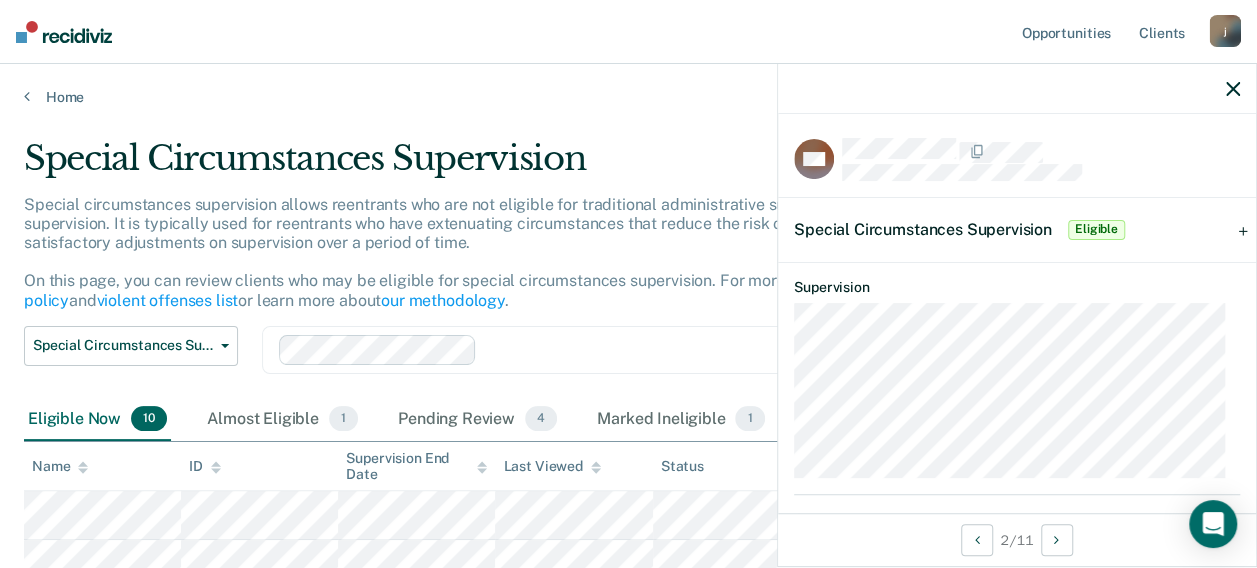 click on "Eligible" at bounding box center (1096, 230) 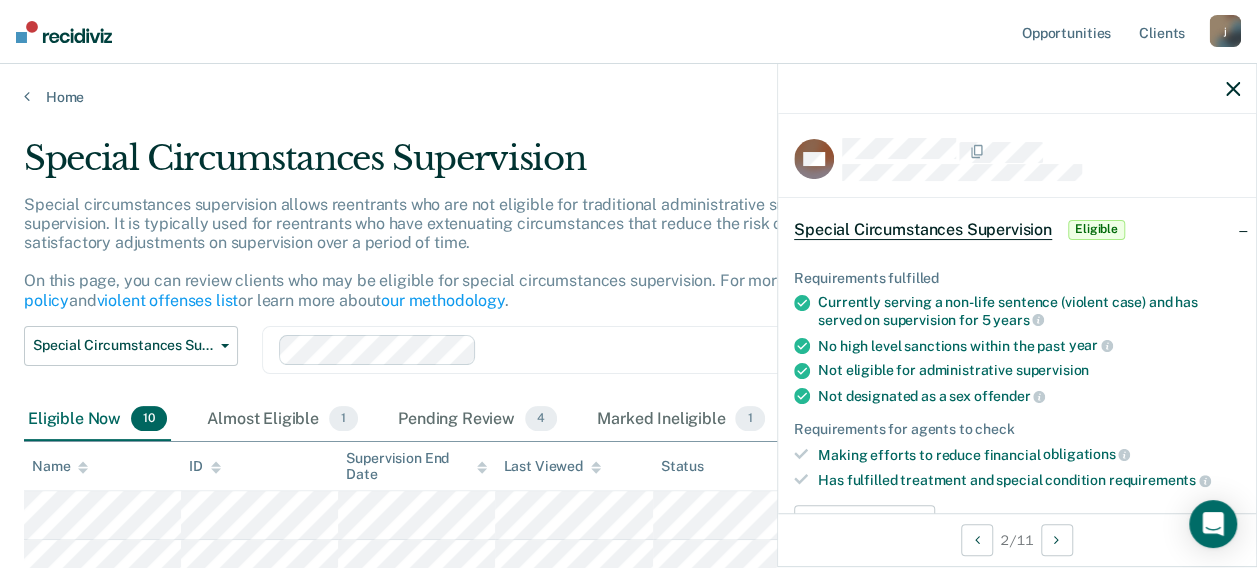 scroll, scrollTop: 200, scrollLeft: 0, axis: vertical 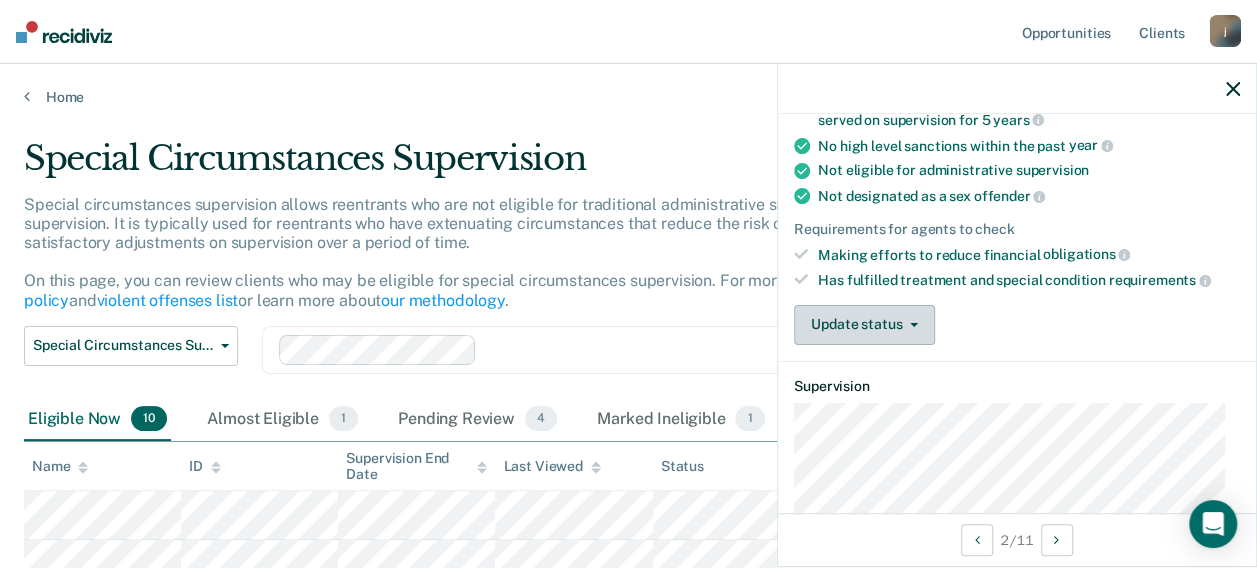click on "Update status" at bounding box center [864, 325] 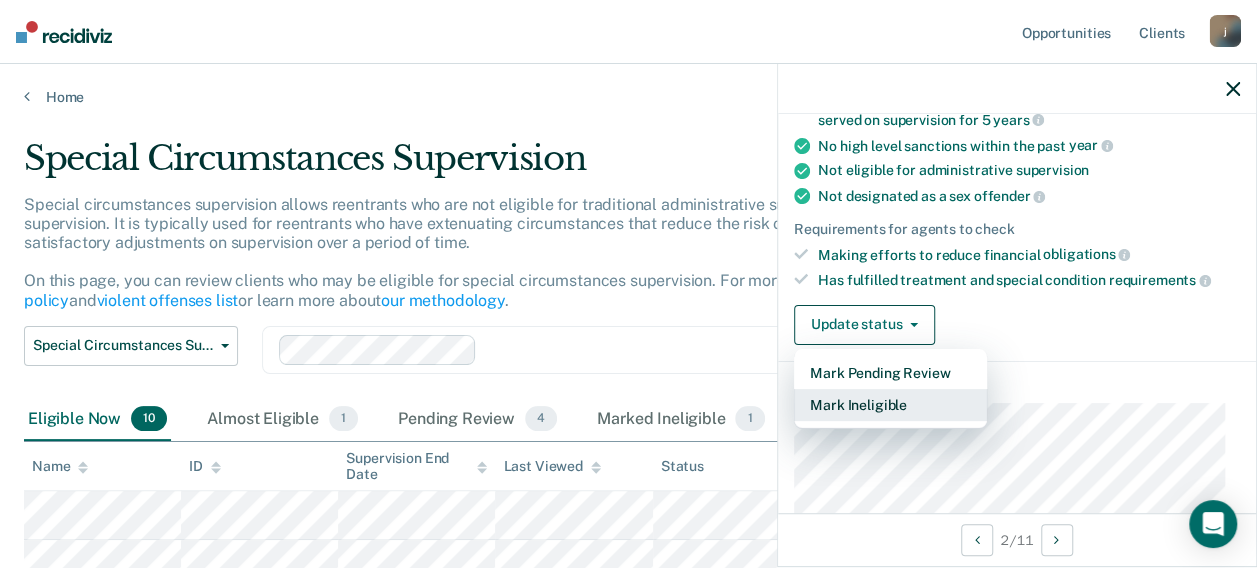 click on "Mark Ineligible" at bounding box center (890, 405) 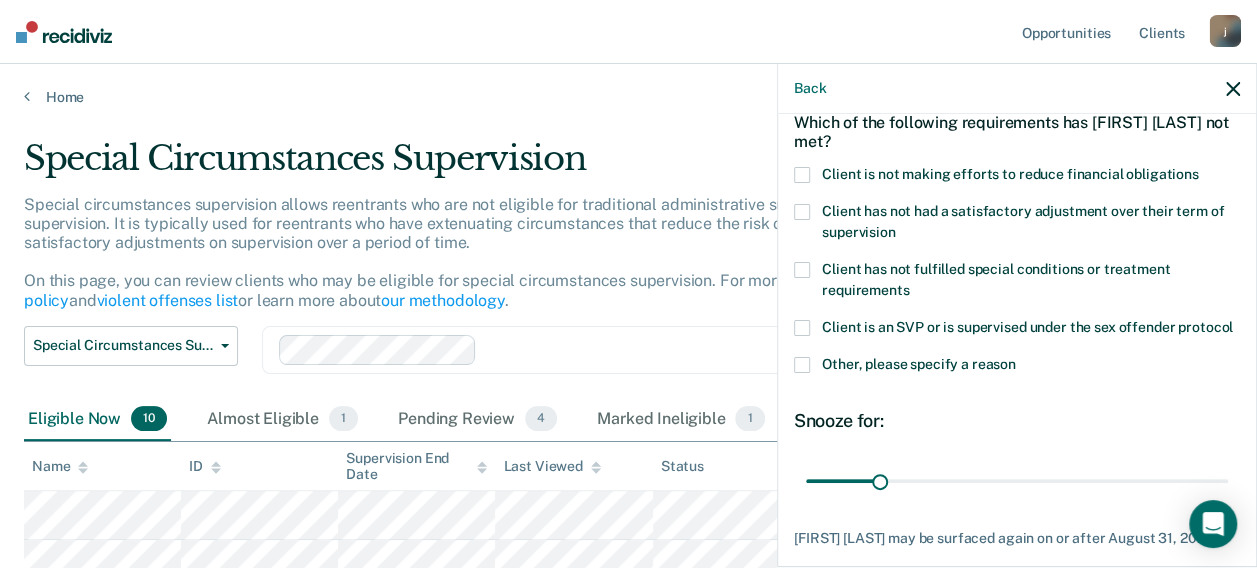 scroll, scrollTop: 0, scrollLeft: 0, axis: both 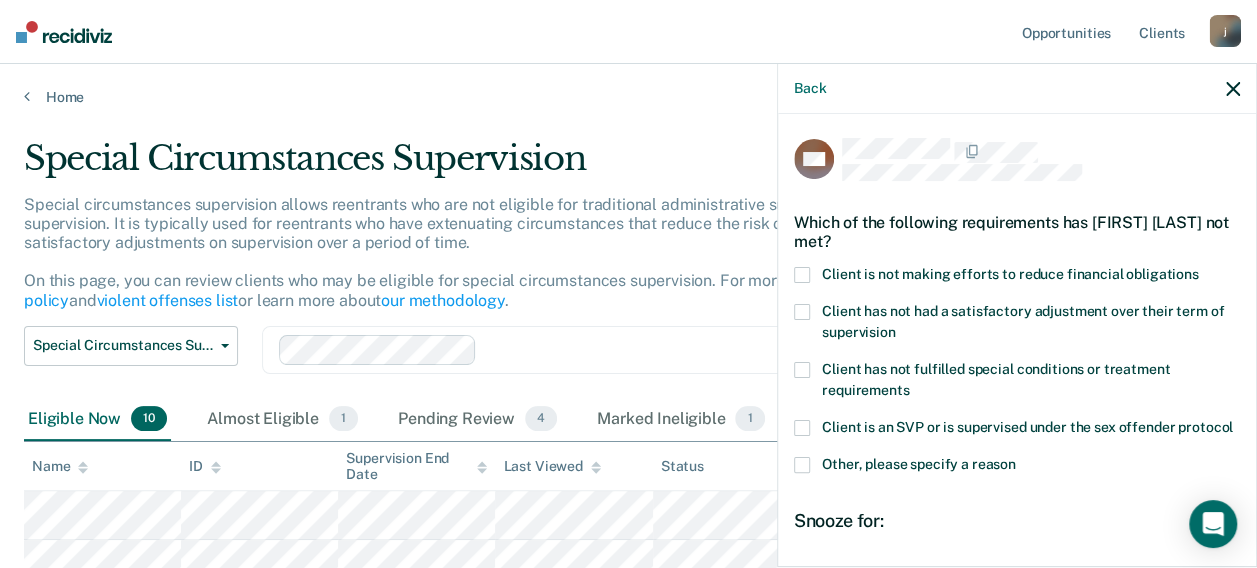 click at bounding box center [802, 275] 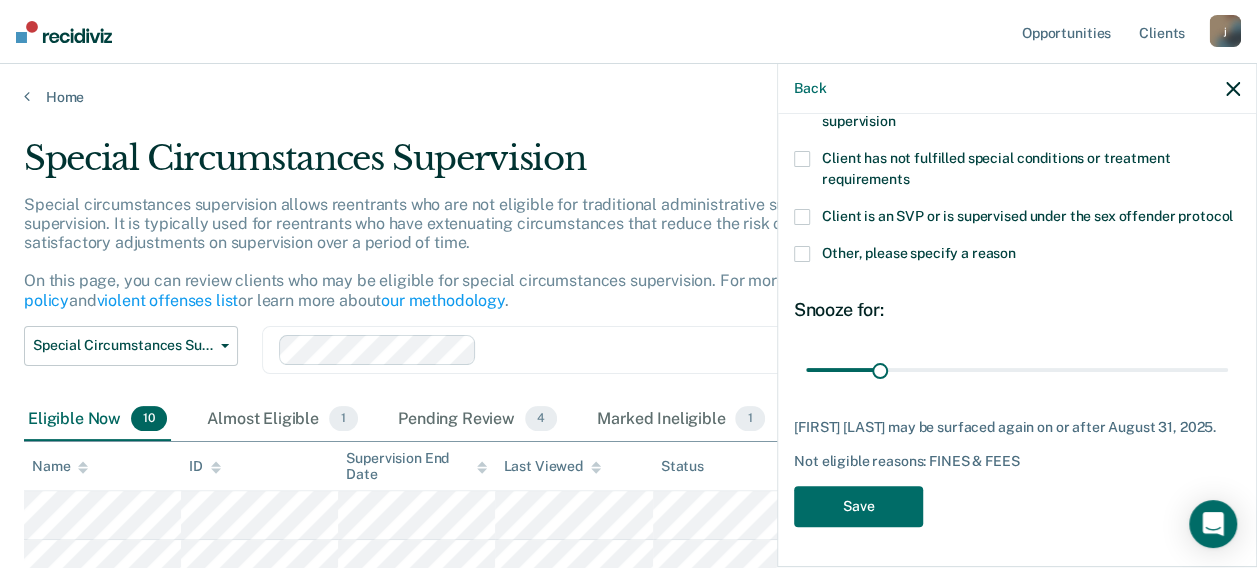 scroll, scrollTop: 228, scrollLeft: 0, axis: vertical 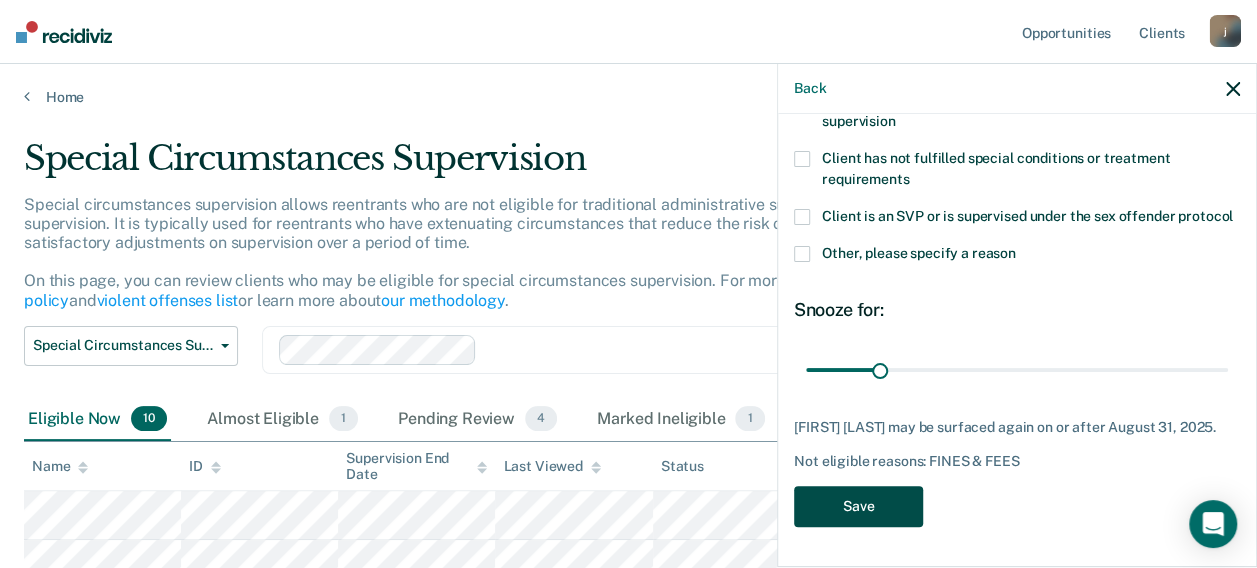 click on "Save" at bounding box center [858, 506] 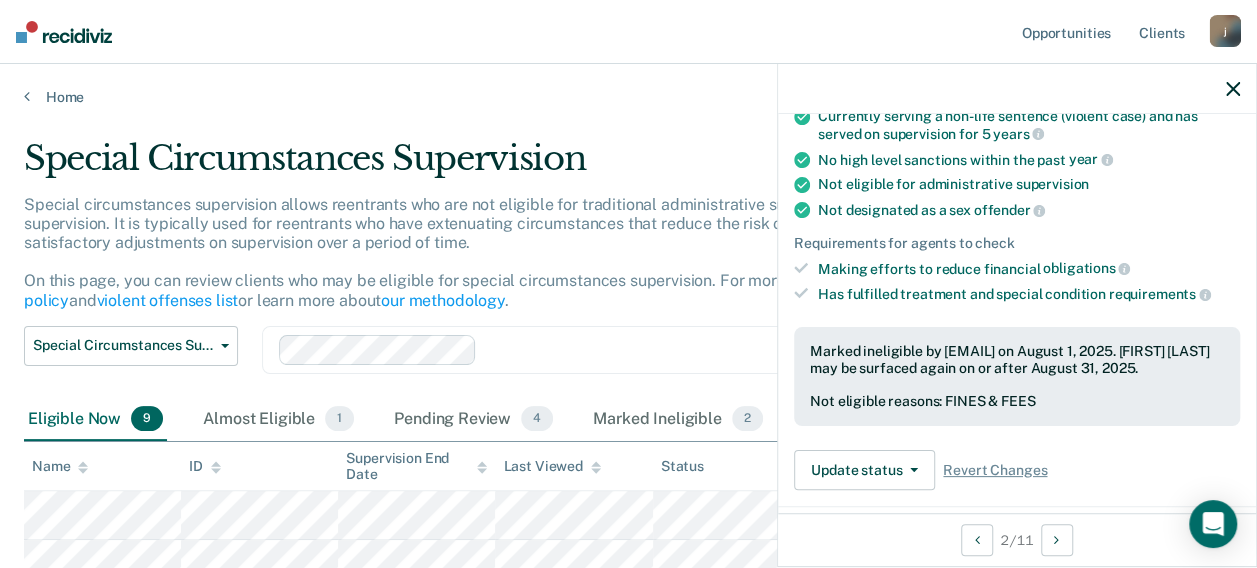 scroll, scrollTop: 200, scrollLeft: 0, axis: vertical 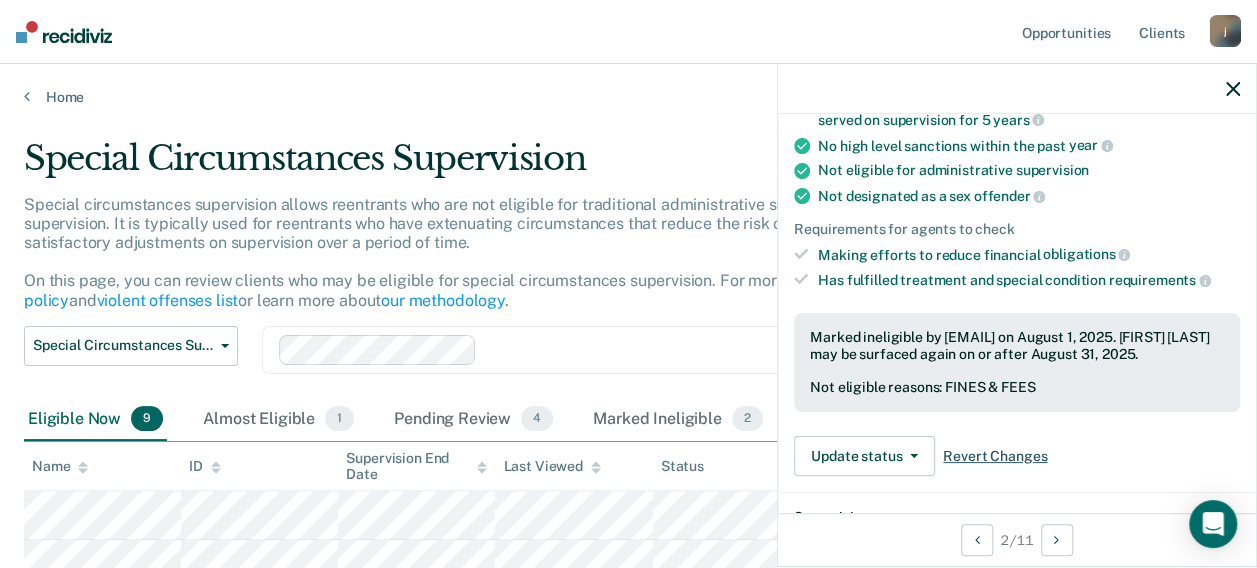 click on "Revert Changes" at bounding box center [995, 456] 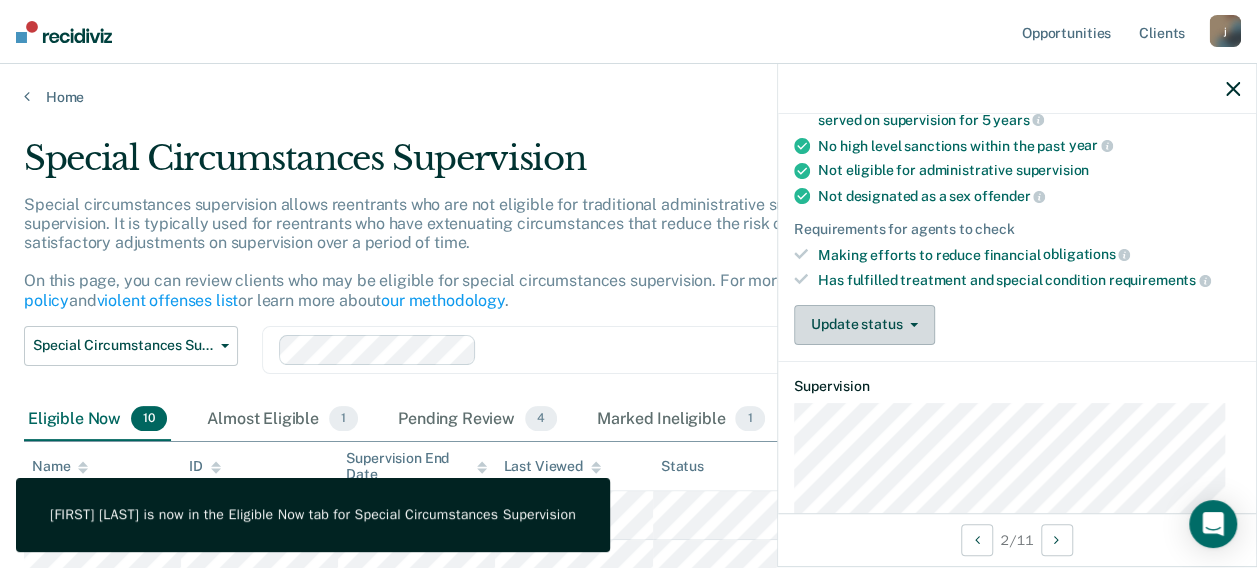 click on "Update status" at bounding box center (864, 325) 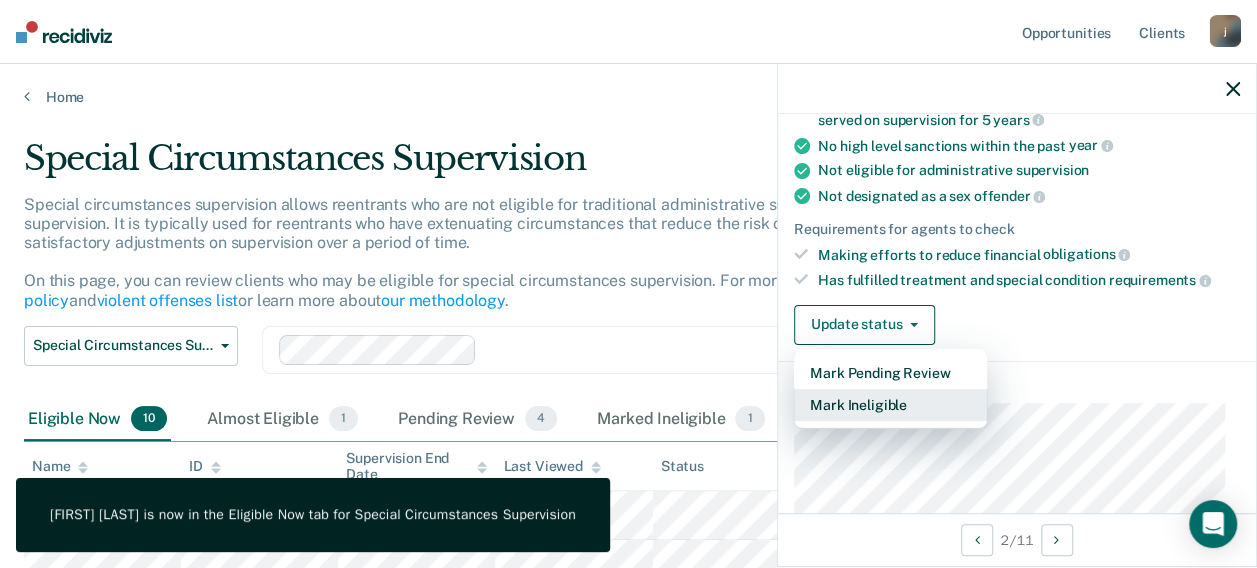 click on "Mark Ineligible" at bounding box center [890, 405] 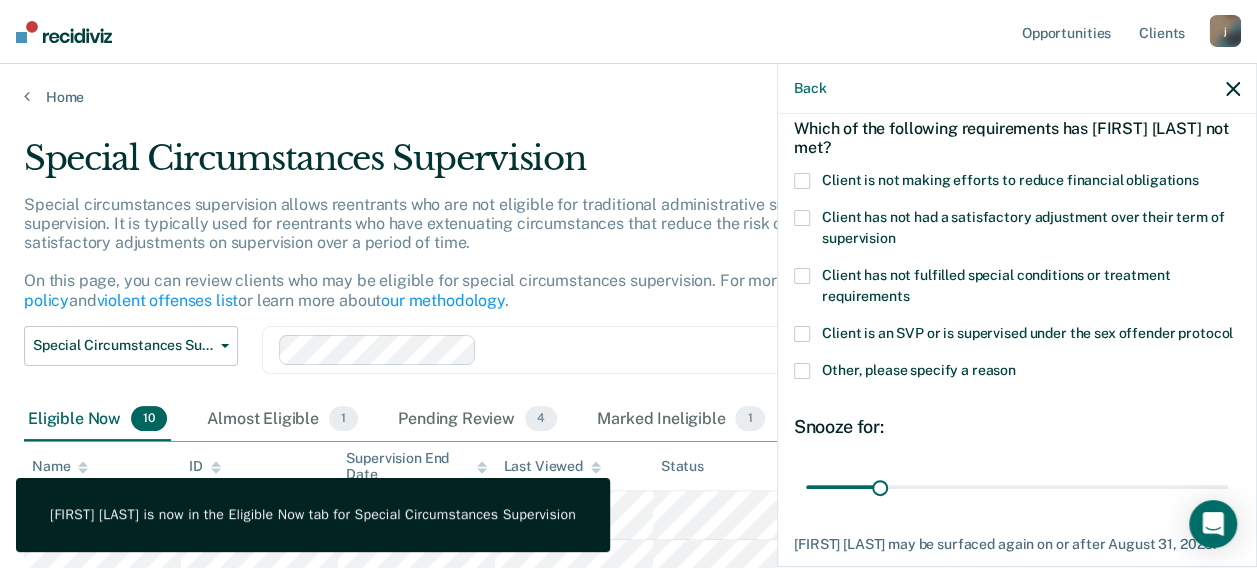 scroll, scrollTop: 0, scrollLeft: 0, axis: both 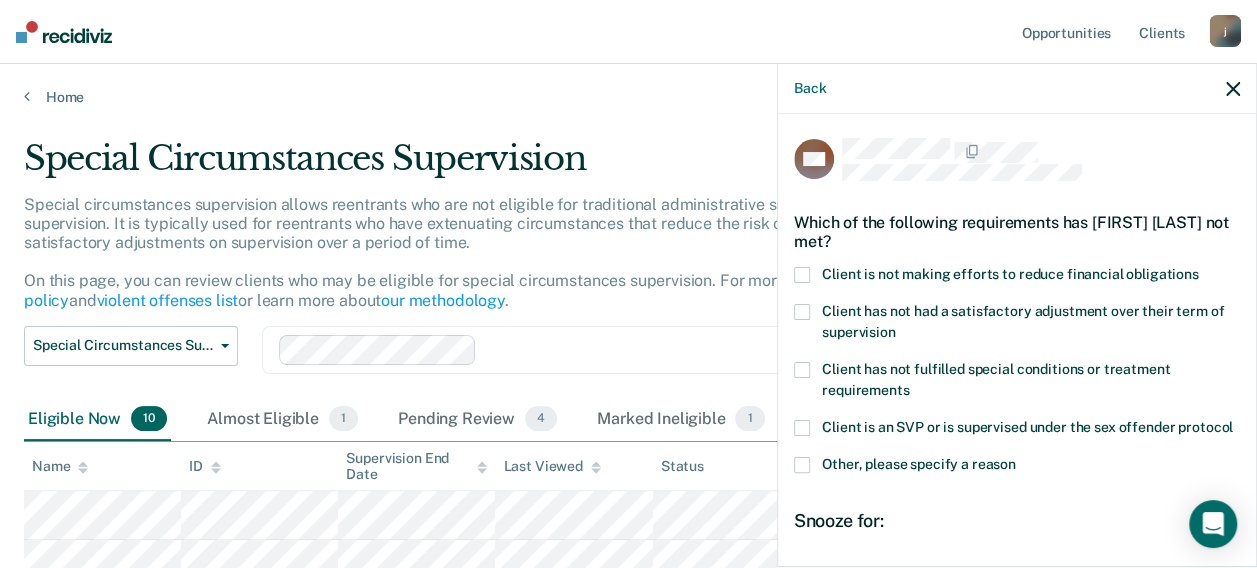 click at bounding box center (802, 275) 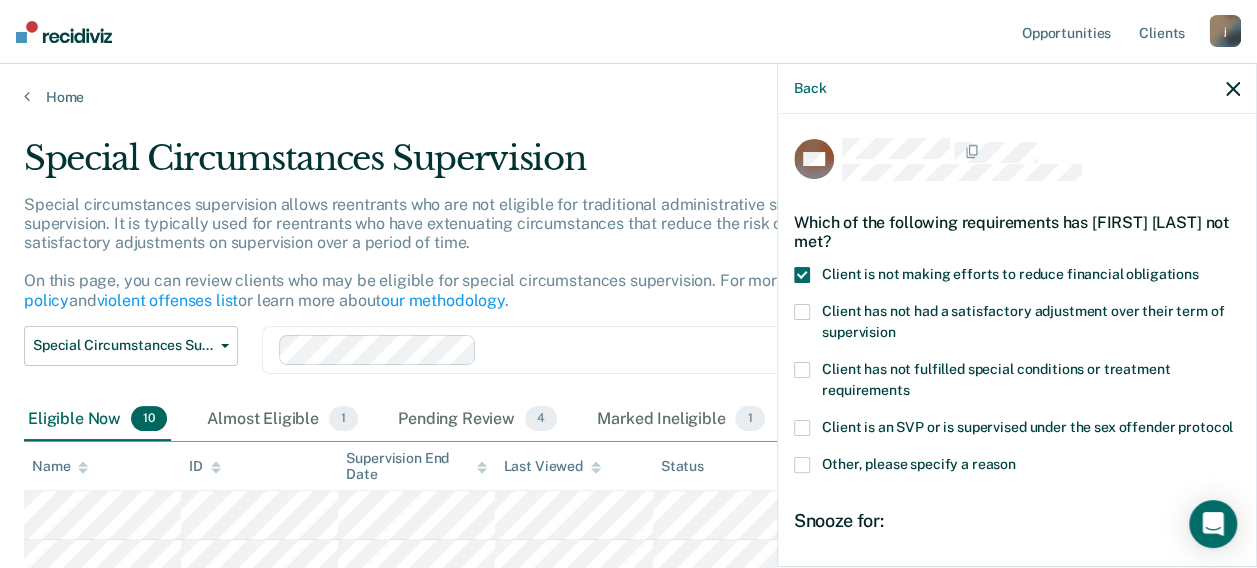 click on "Client has not had a satisfactory adjustment over their term of supervision" at bounding box center [1017, 325] 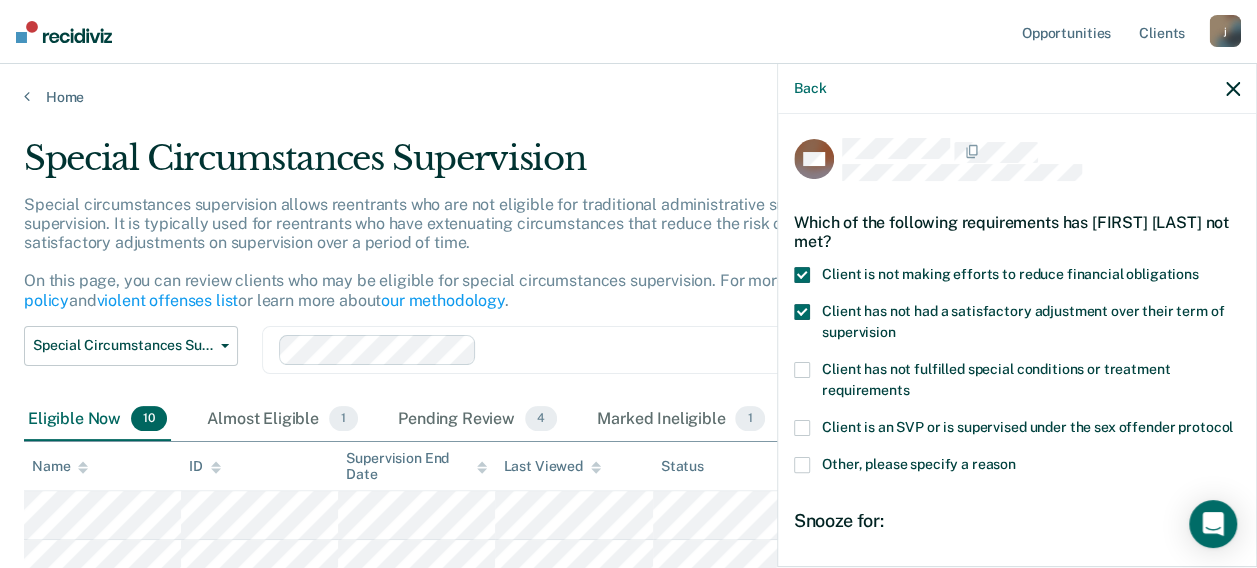 scroll, scrollTop: 100, scrollLeft: 0, axis: vertical 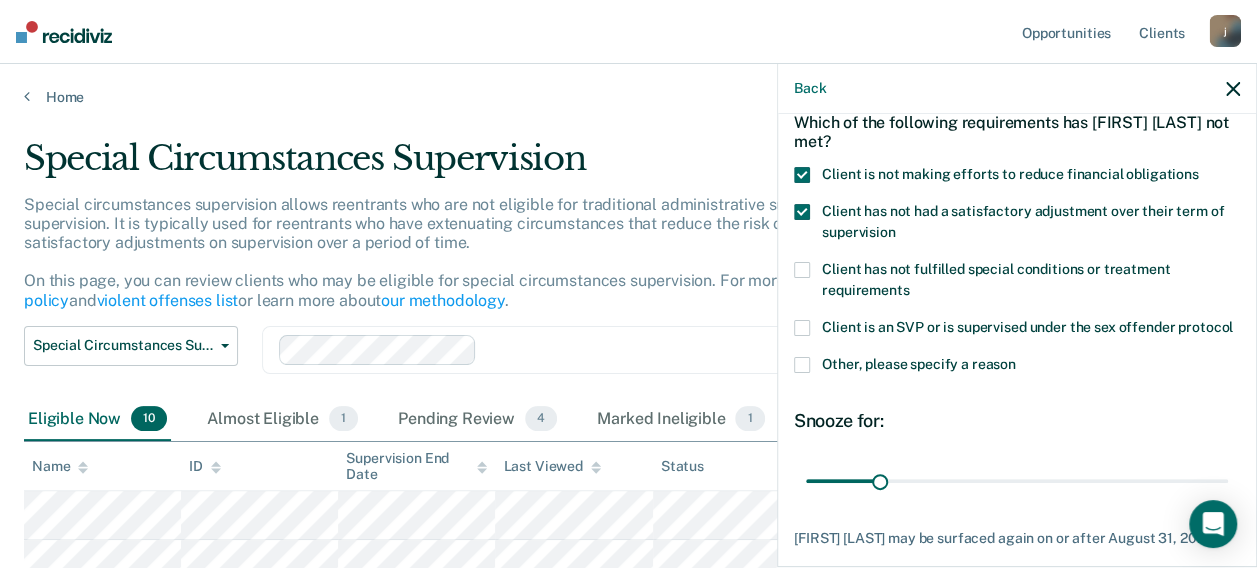 click at bounding box center (802, 212) 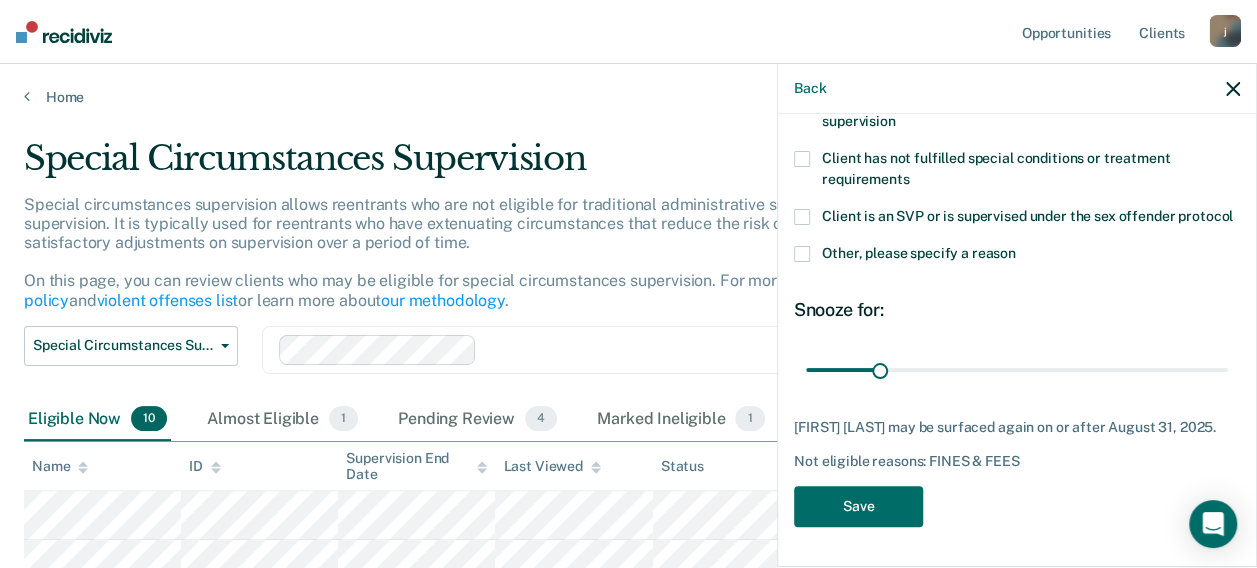 scroll, scrollTop: 228, scrollLeft: 0, axis: vertical 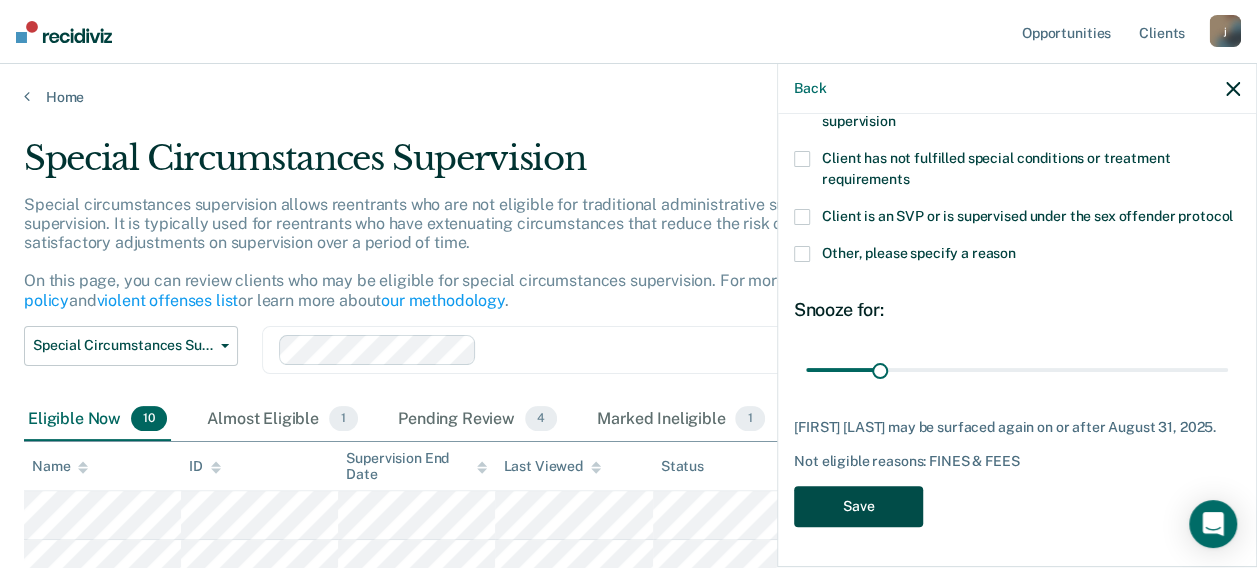 click on "Save" at bounding box center [858, 506] 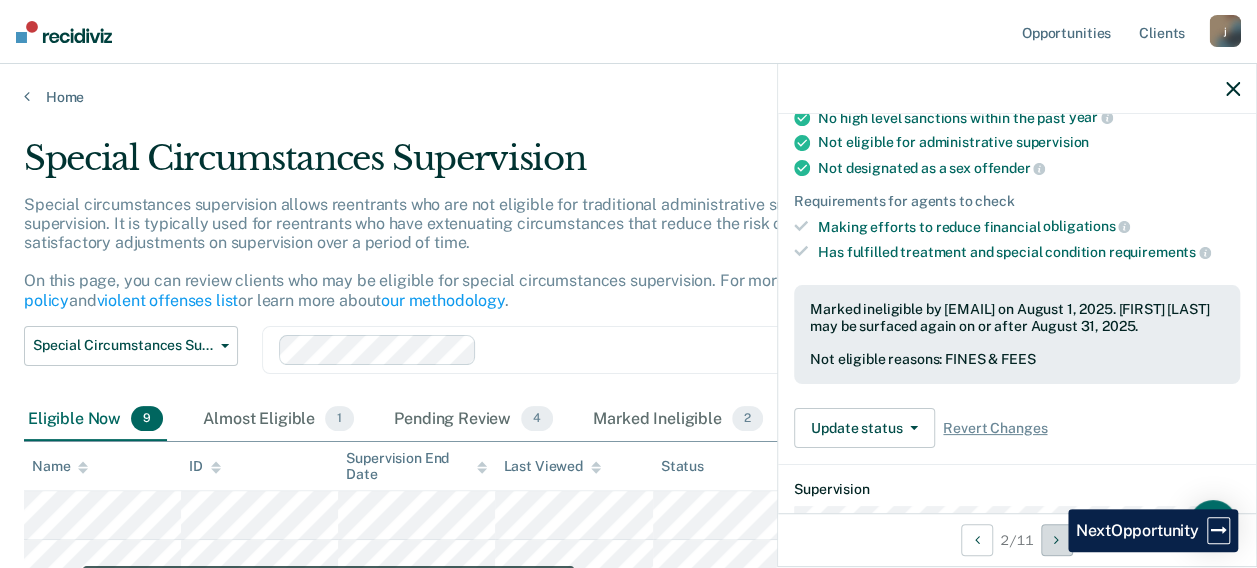 click at bounding box center (1057, 540) 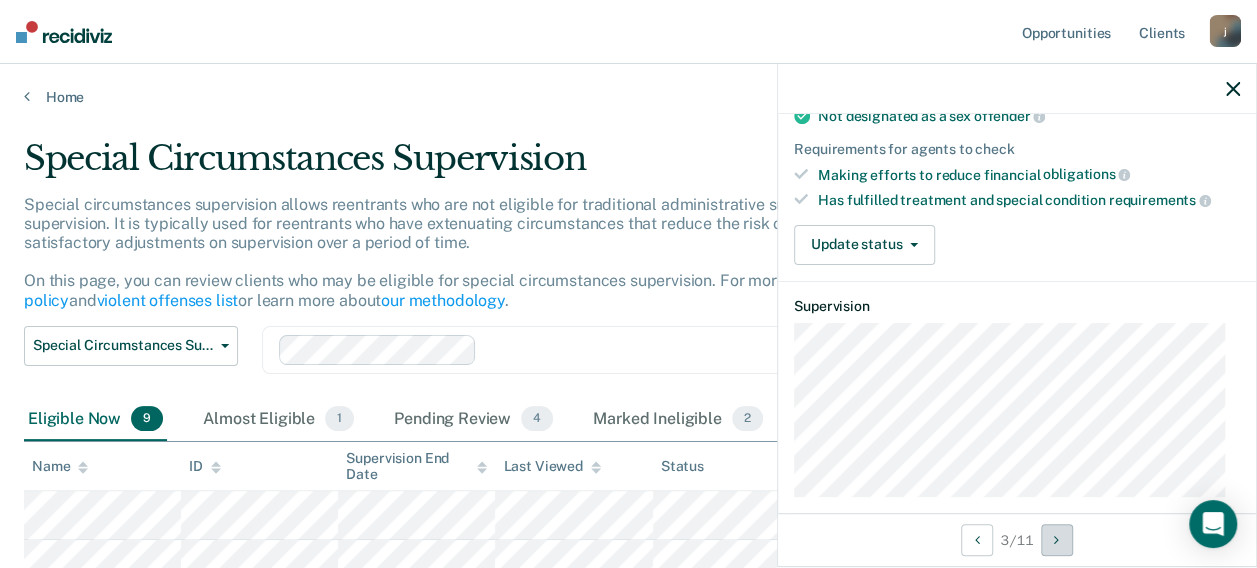 scroll, scrollTop: 300, scrollLeft: 0, axis: vertical 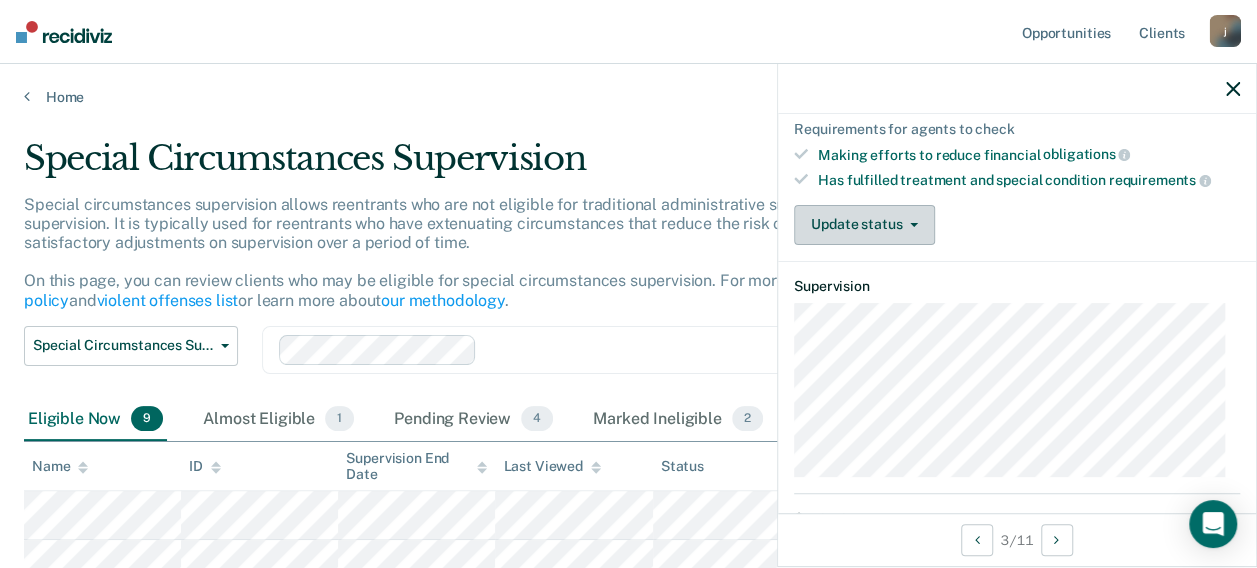 click on "Update status" at bounding box center [864, 225] 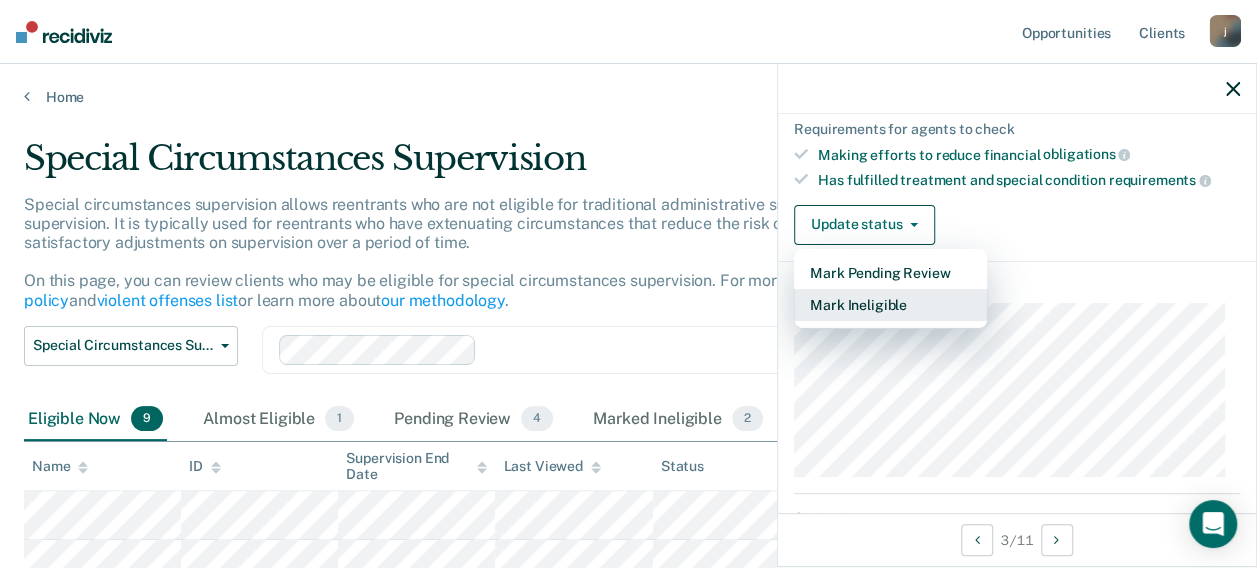 click on "Mark Ineligible" at bounding box center (890, 305) 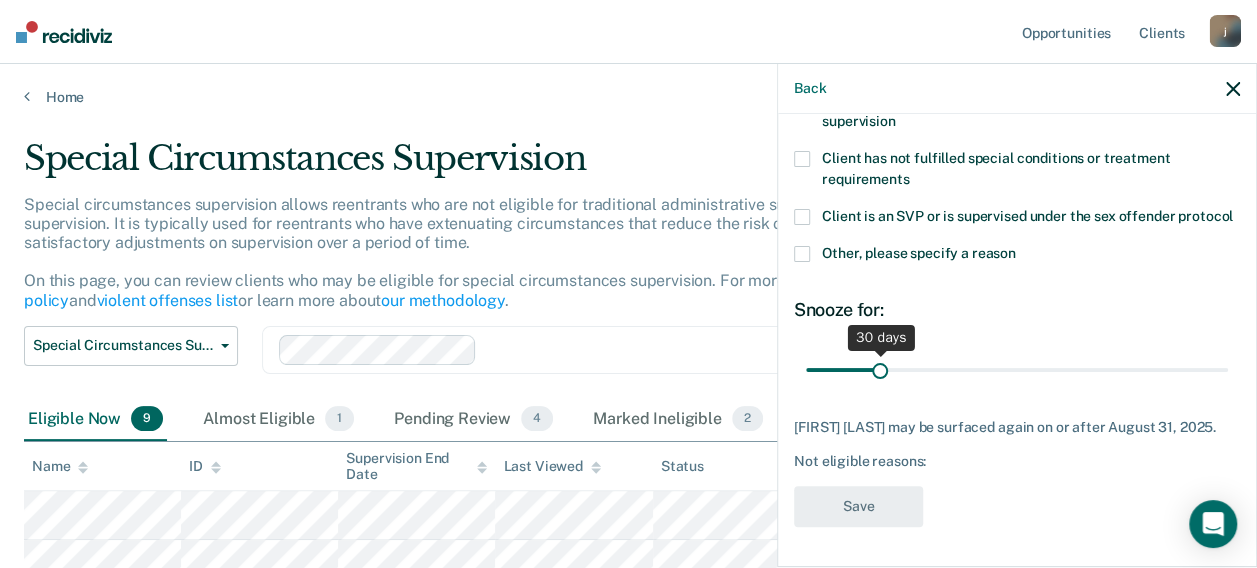 scroll, scrollTop: 0, scrollLeft: 0, axis: both 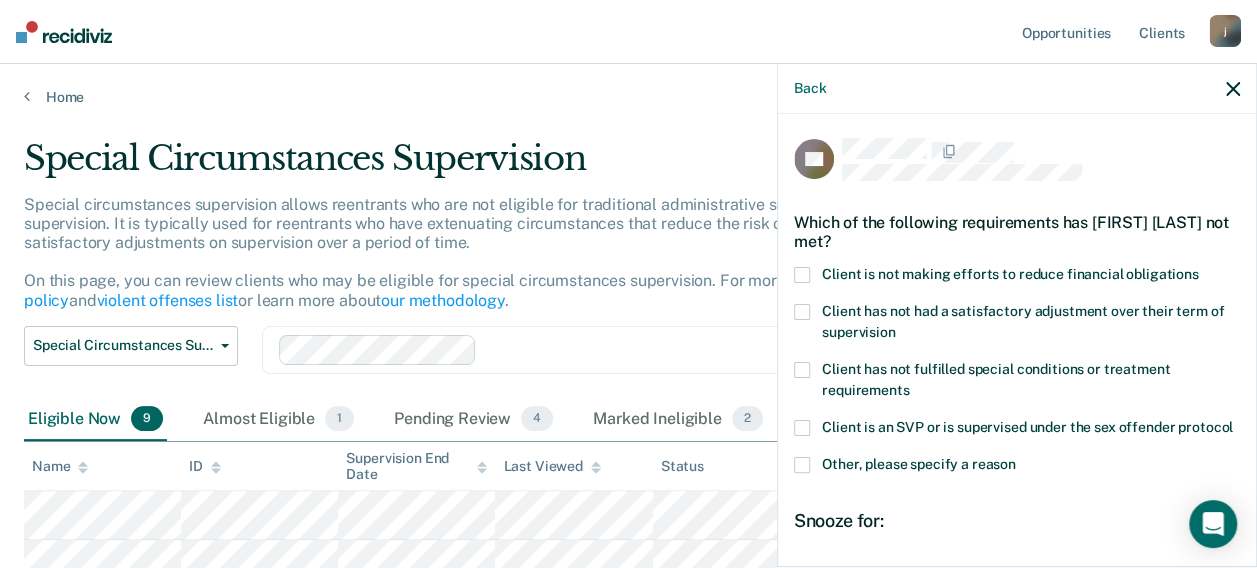 click at bounding box center (802, 275) 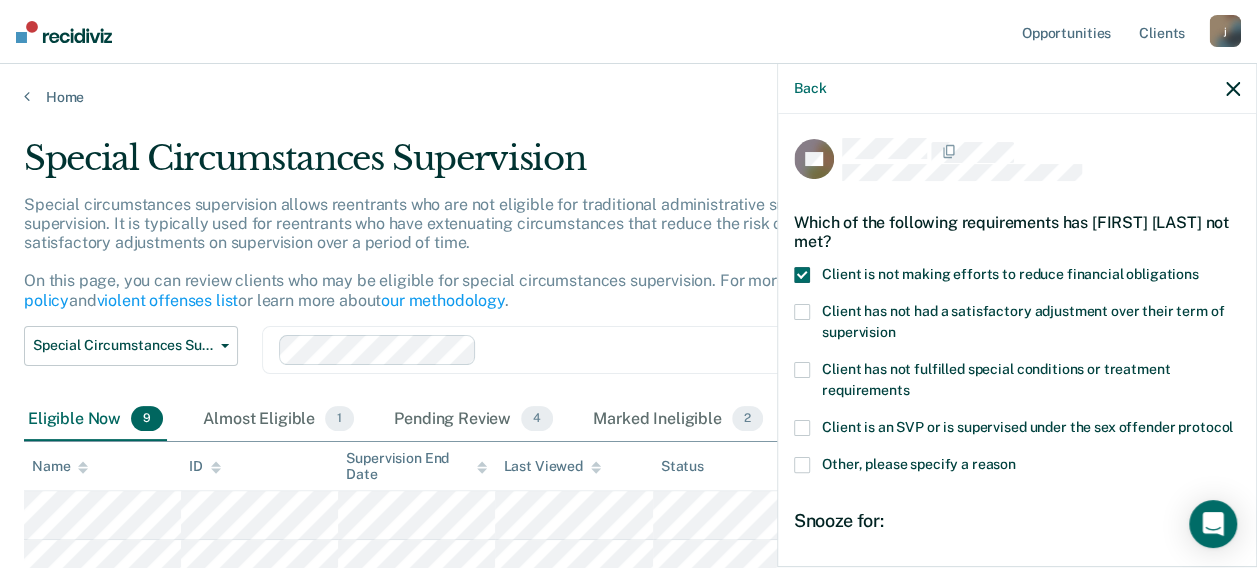 click at bounding box center [802, 312] 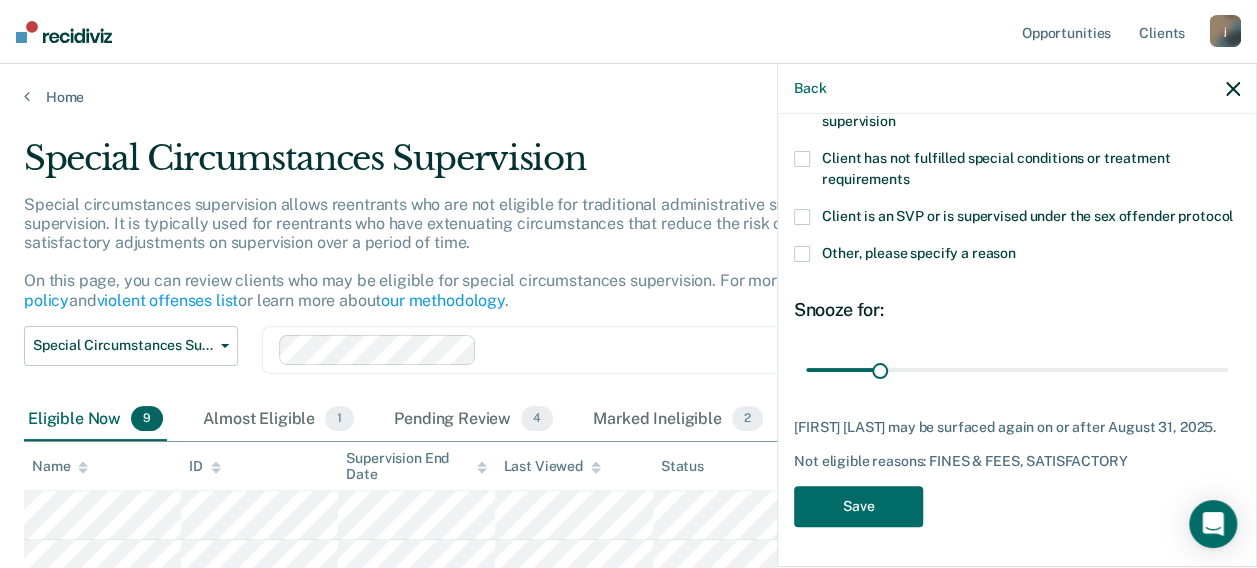 scroll, scrollTop: 228, scrollLeft: 0, axis: vertical 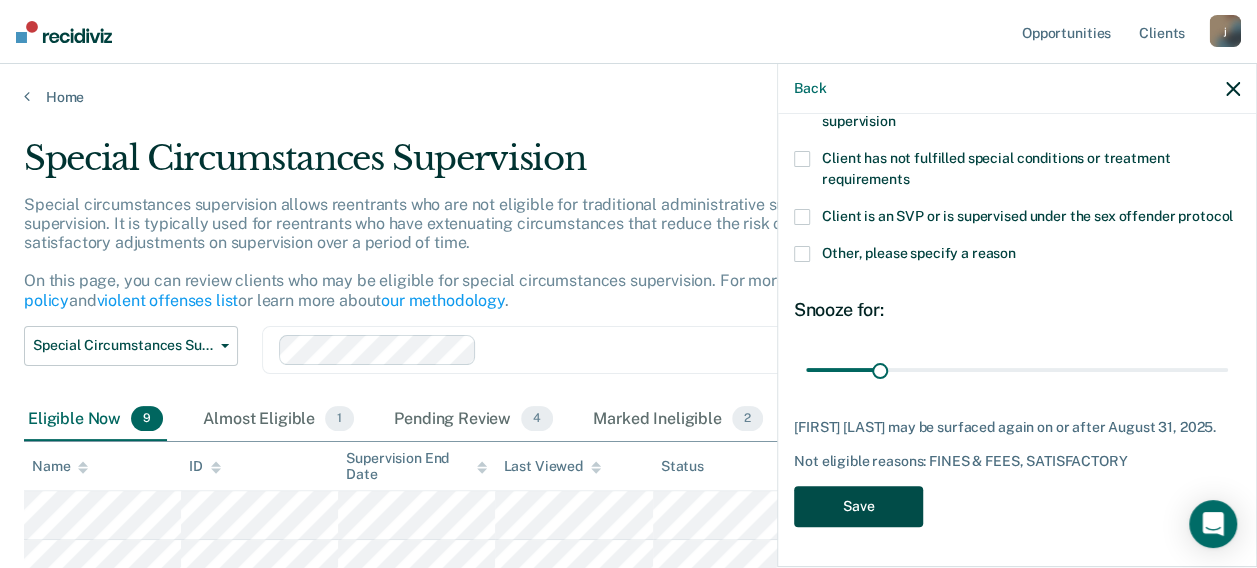click on "Save" at bounding box center [858, 506] 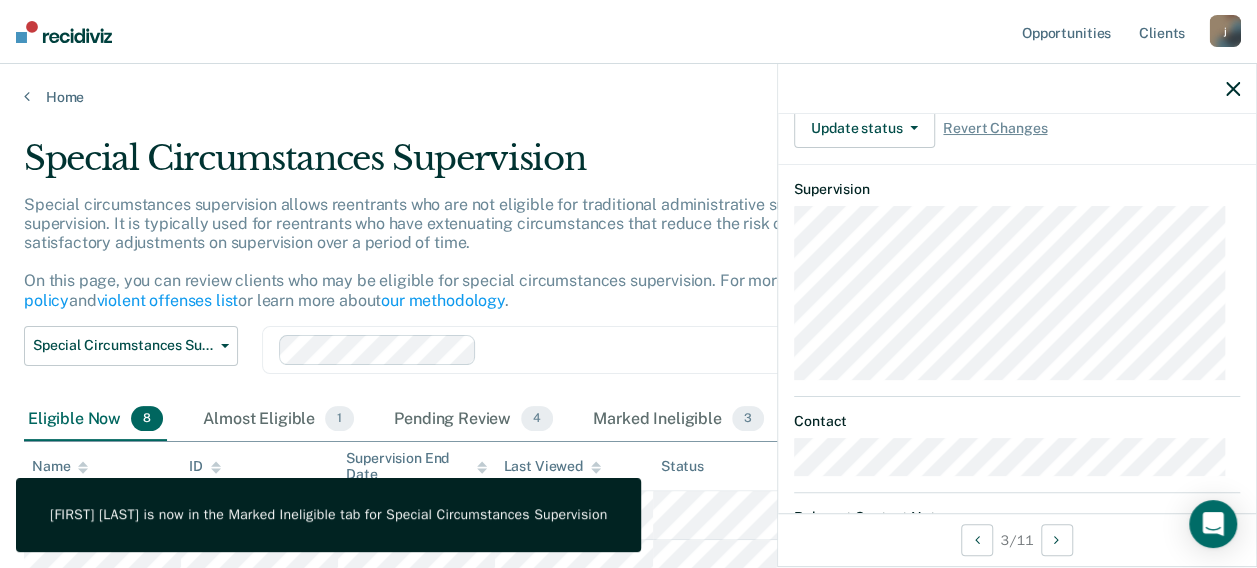 scroll, scrollTop: 0, scrollLeft: 0, axis: both 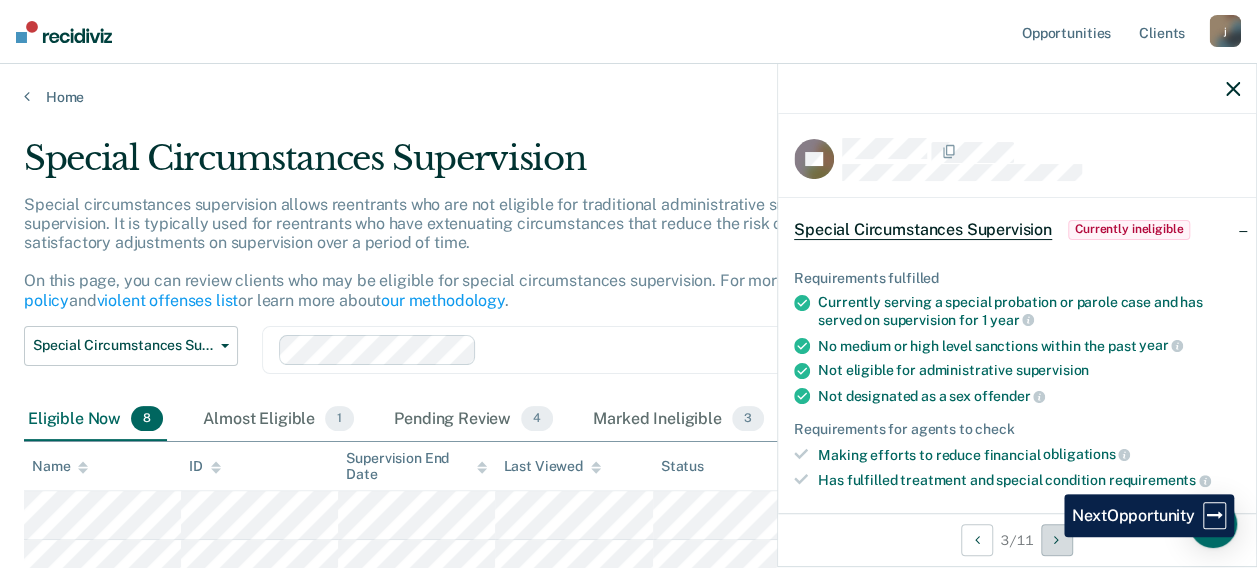 click at bounding box center [1057, 540] 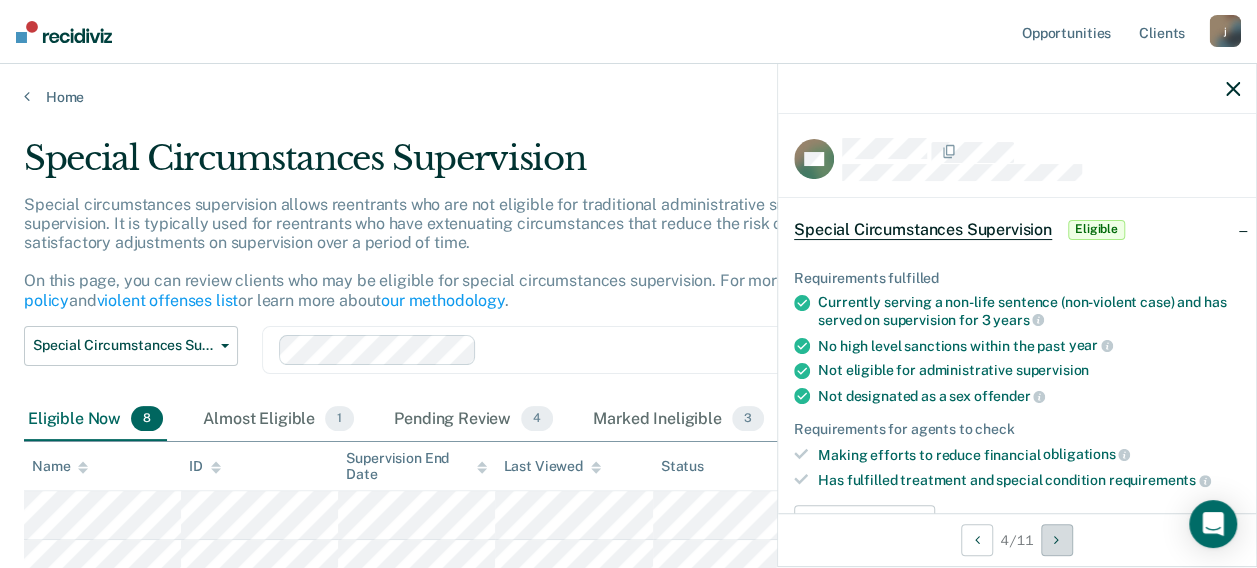 type 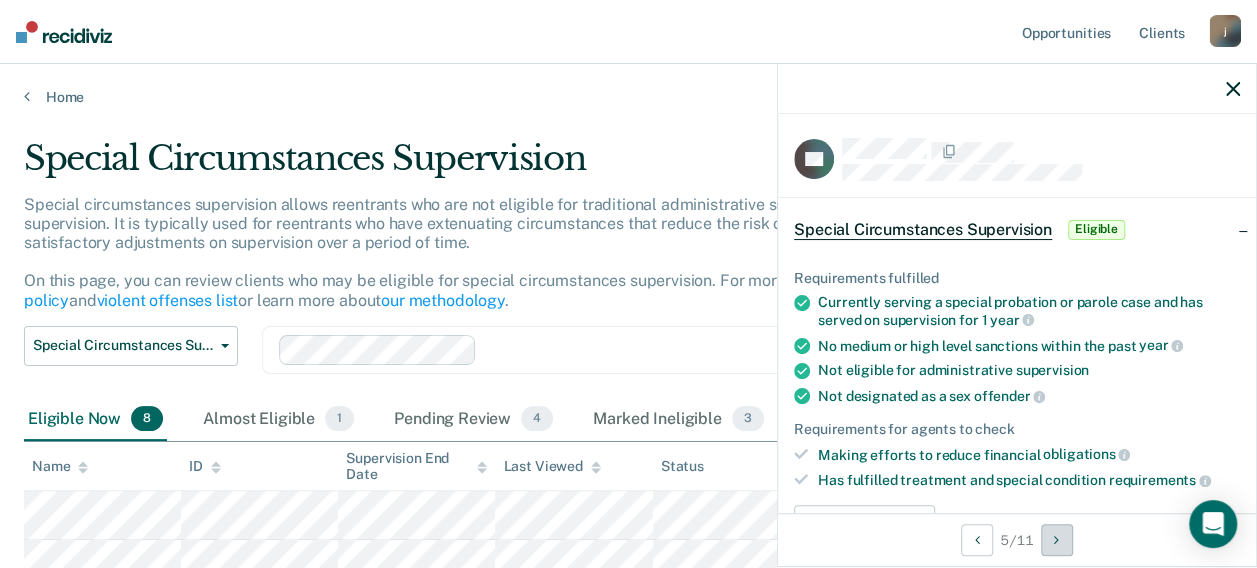 click at bounding box center (1057, 540) 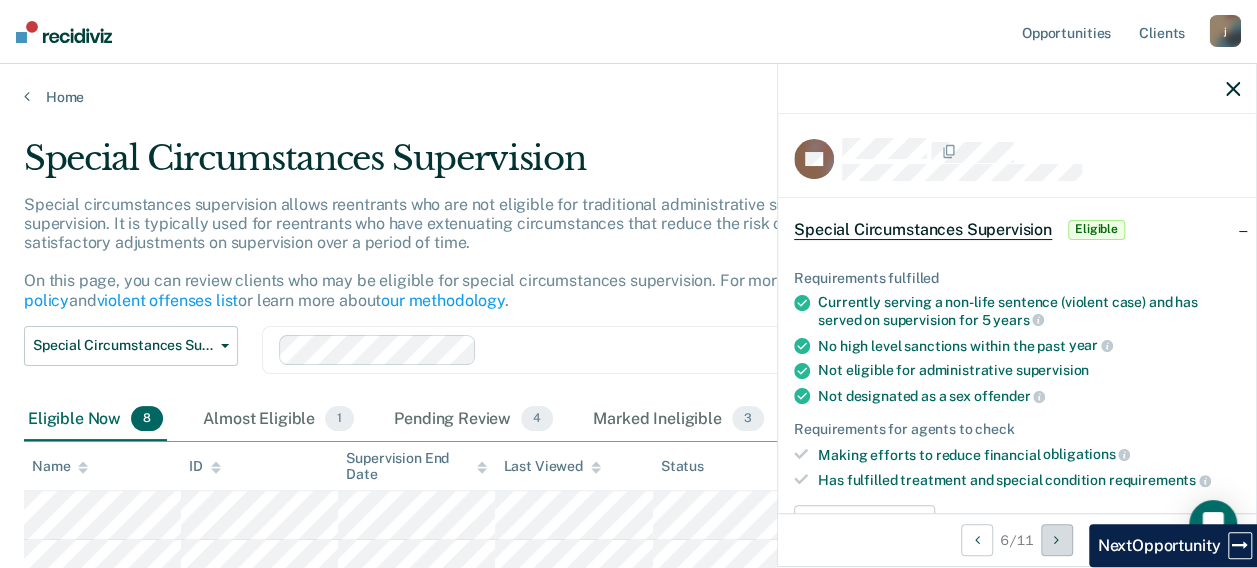 scroll, scrollTop: 100, scrollLeft: 0, axis: vertical 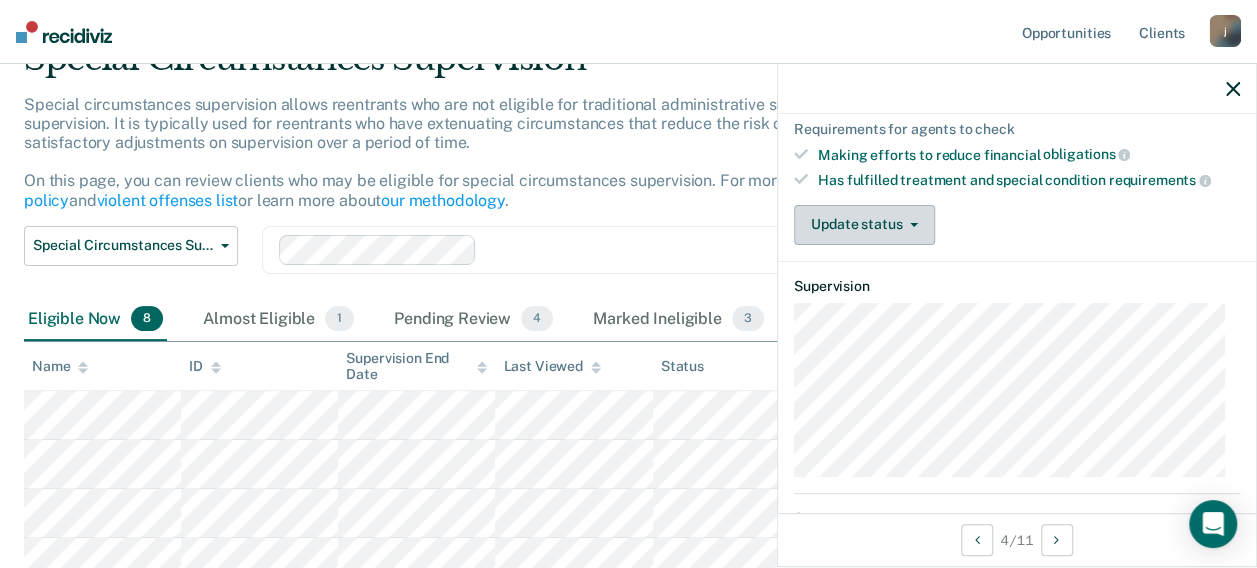 click on "Update status" at bounding box center (864, 225) 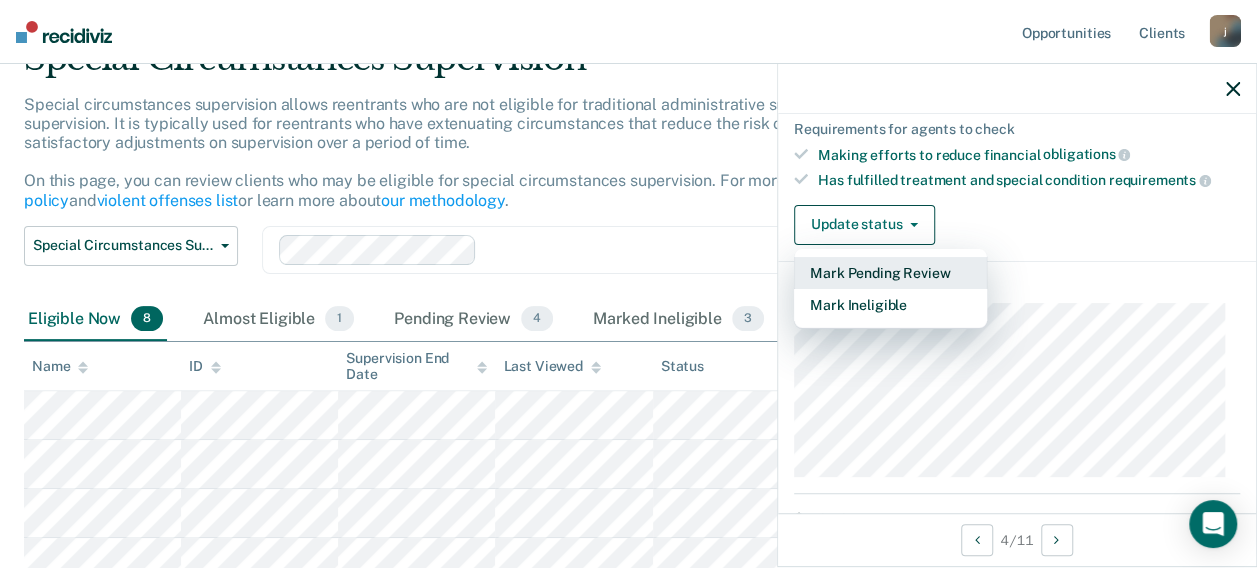 click on "Mark Pending Review" at bounding box center [890, 273] 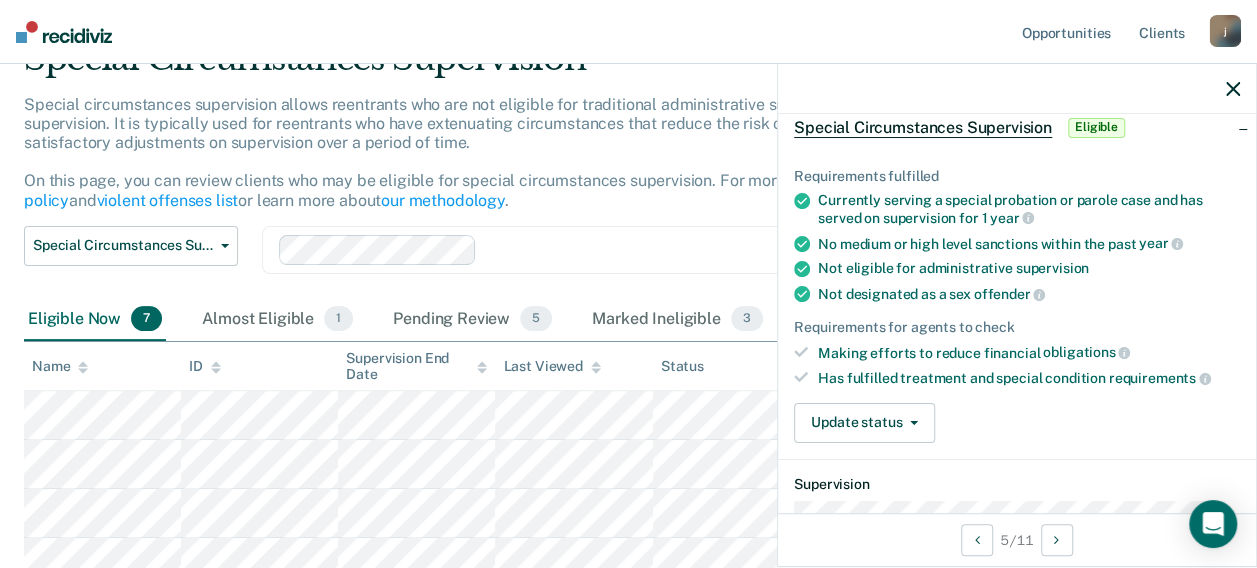 scroll, scrollTop: 140, scrollLeft: 0, axis: vertical 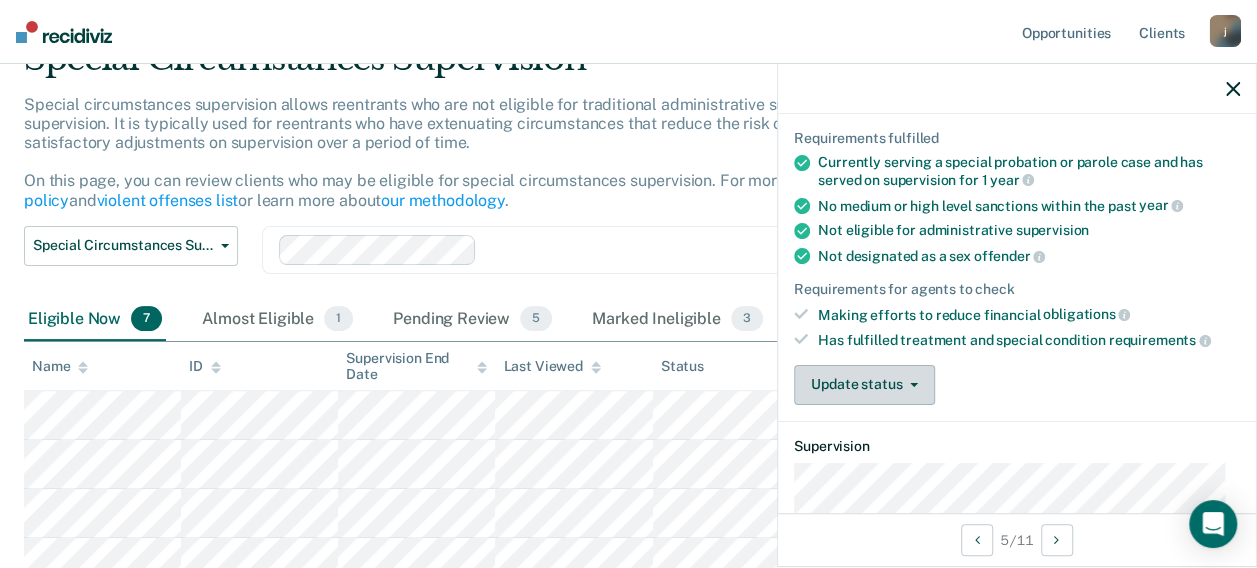 click on "Update status" at bounding box center [864, 385] 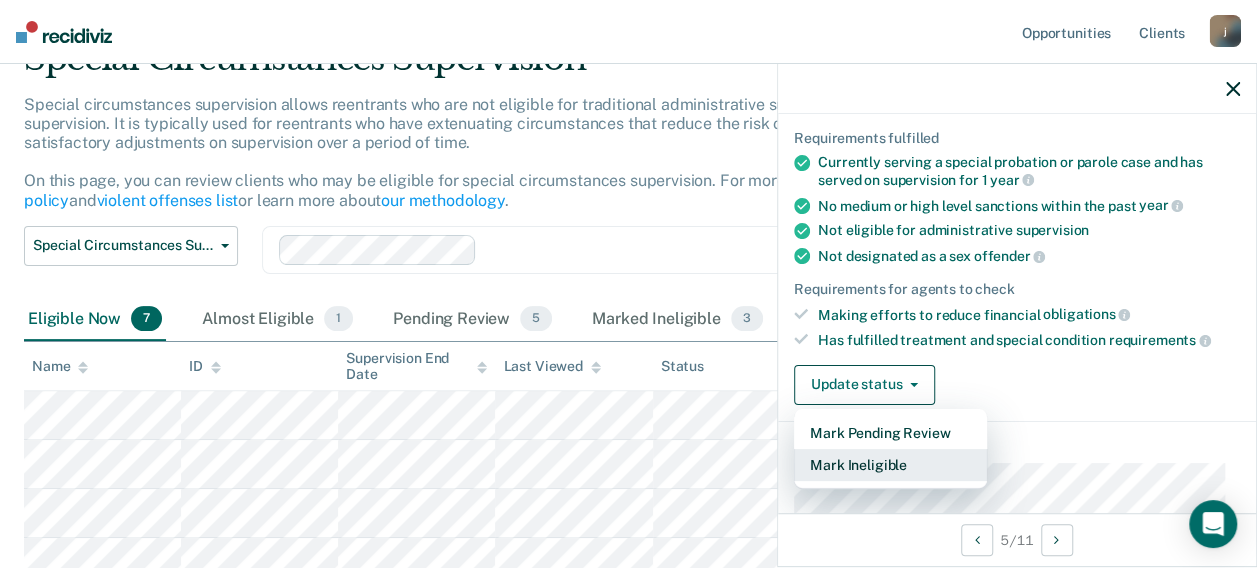 click on "Mark Ineligible" at bounding box center [890, 465] 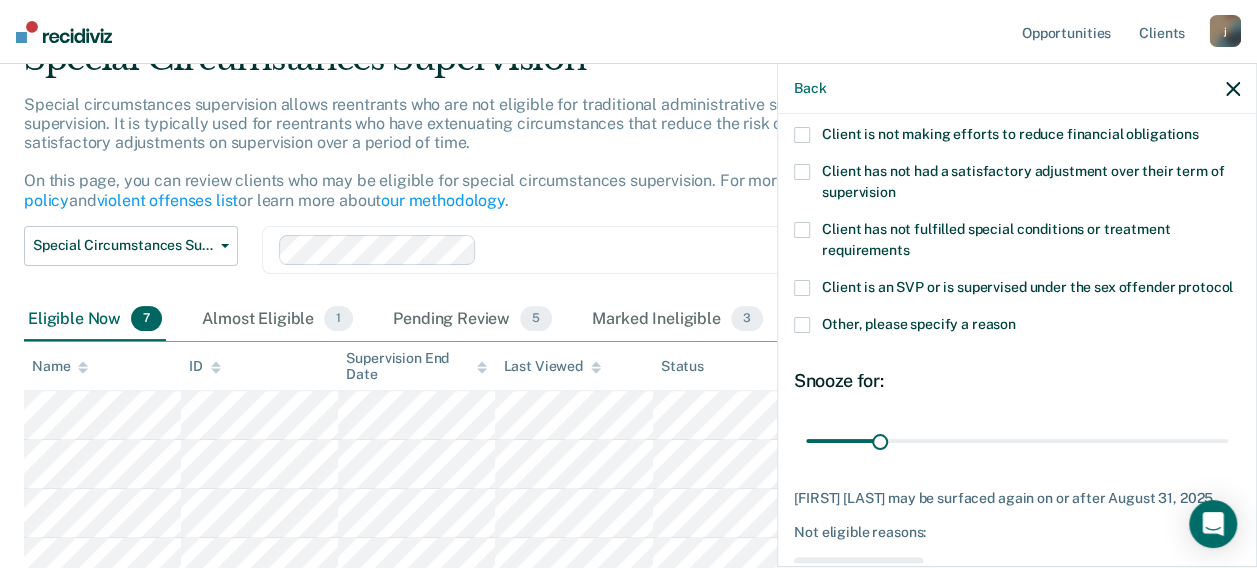 click at bounding box center (802, 135) 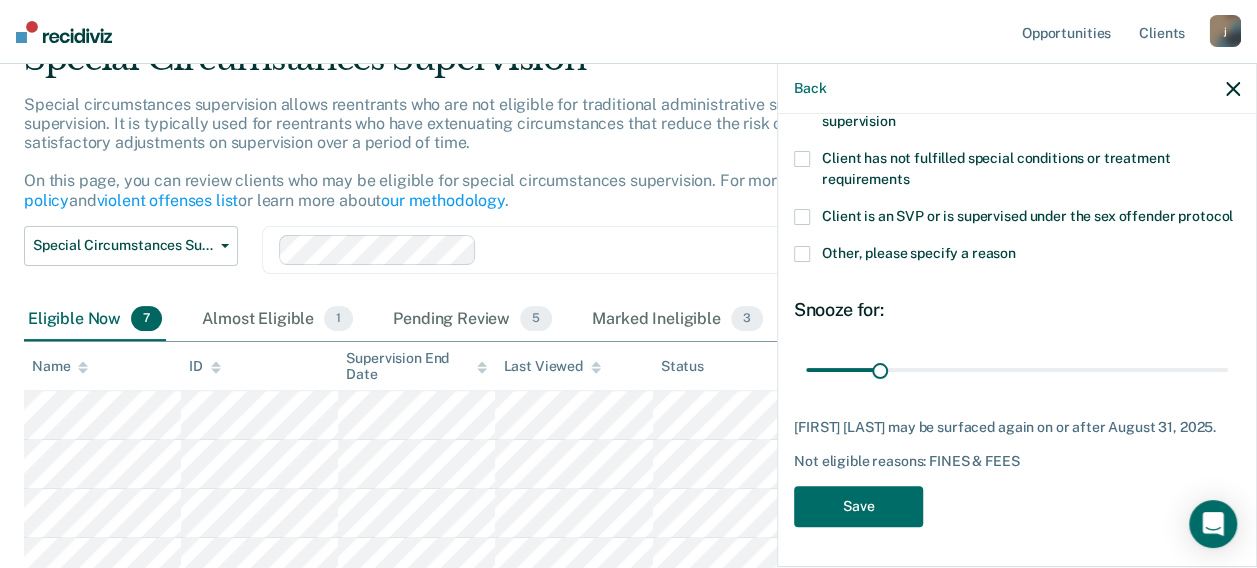 scroll, scrollTop: 228, scrollLeft: 0, axis: vertical 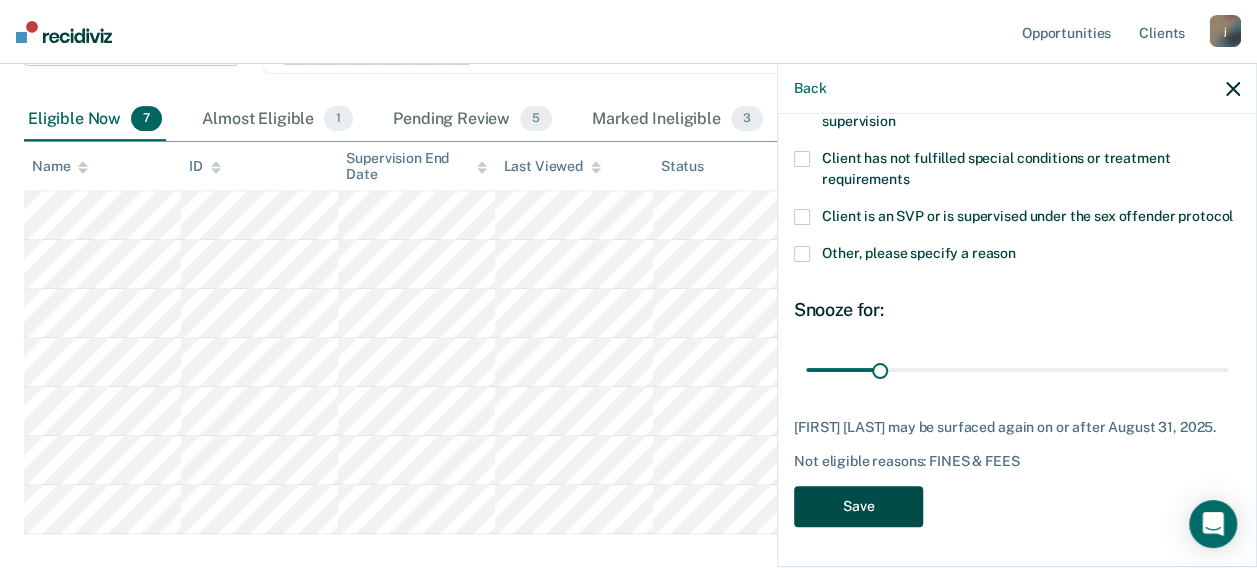 click on "Save" at bounding box center (858, 506) 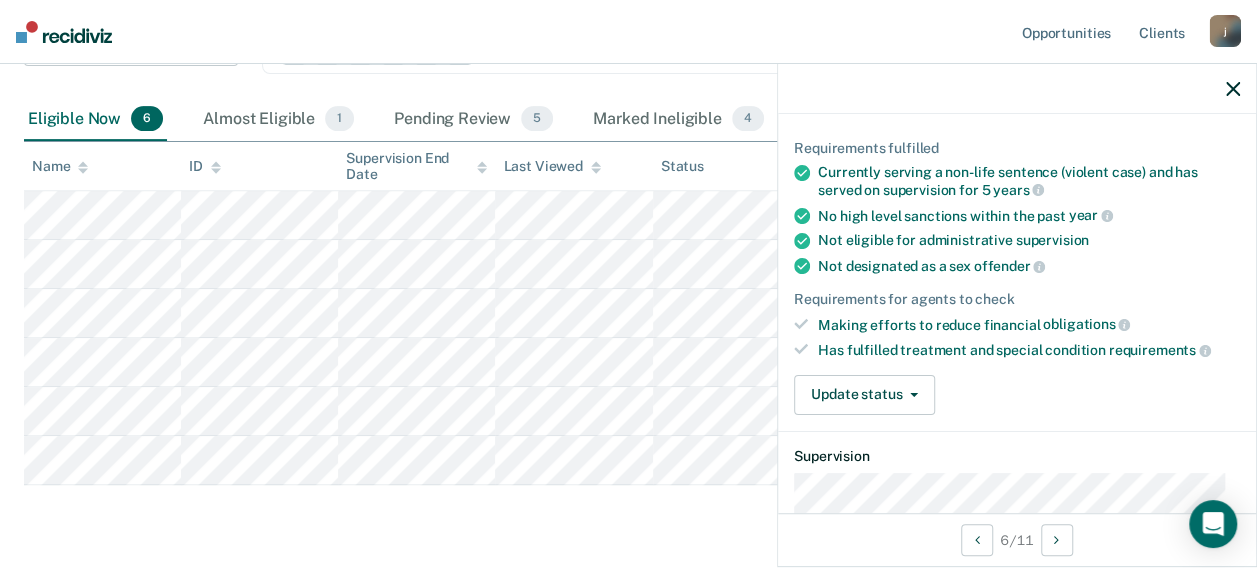 scroll, scrollTop: 300, scrollLeft: 0, axis: vertical 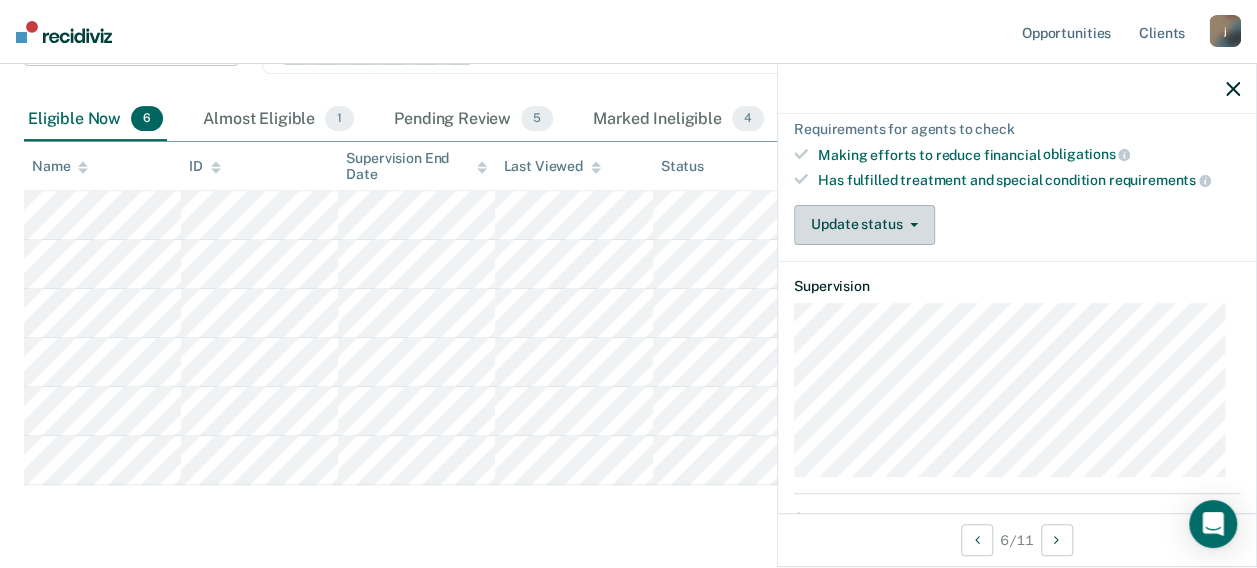 click at bounding box center [910, 225] 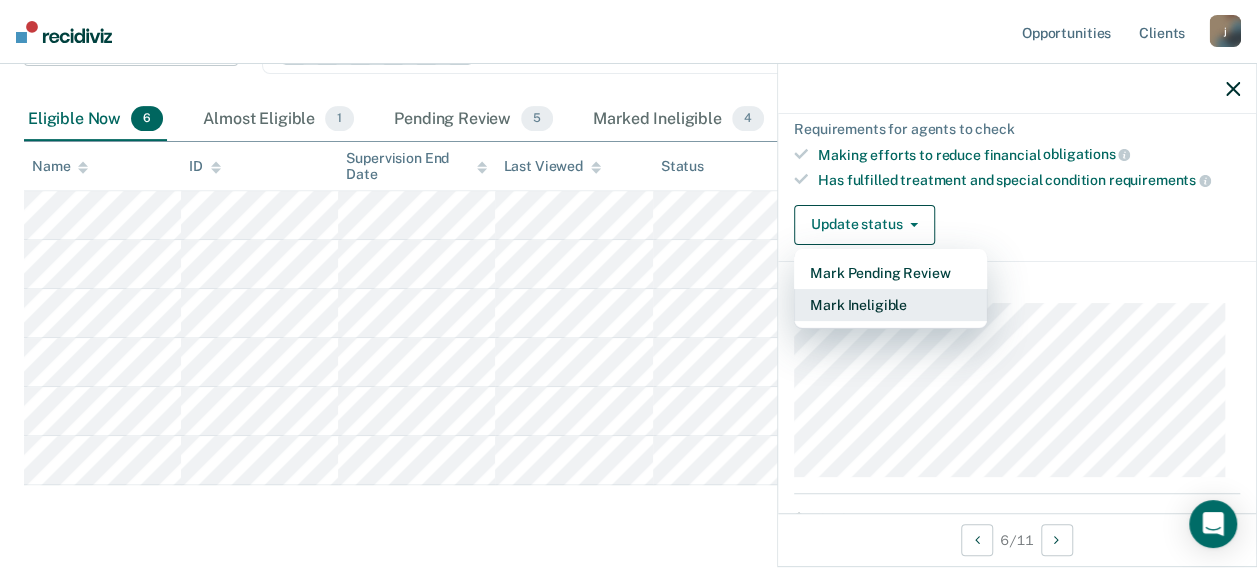 click on "Mark Ineligible" at bounding box center (890, 305) 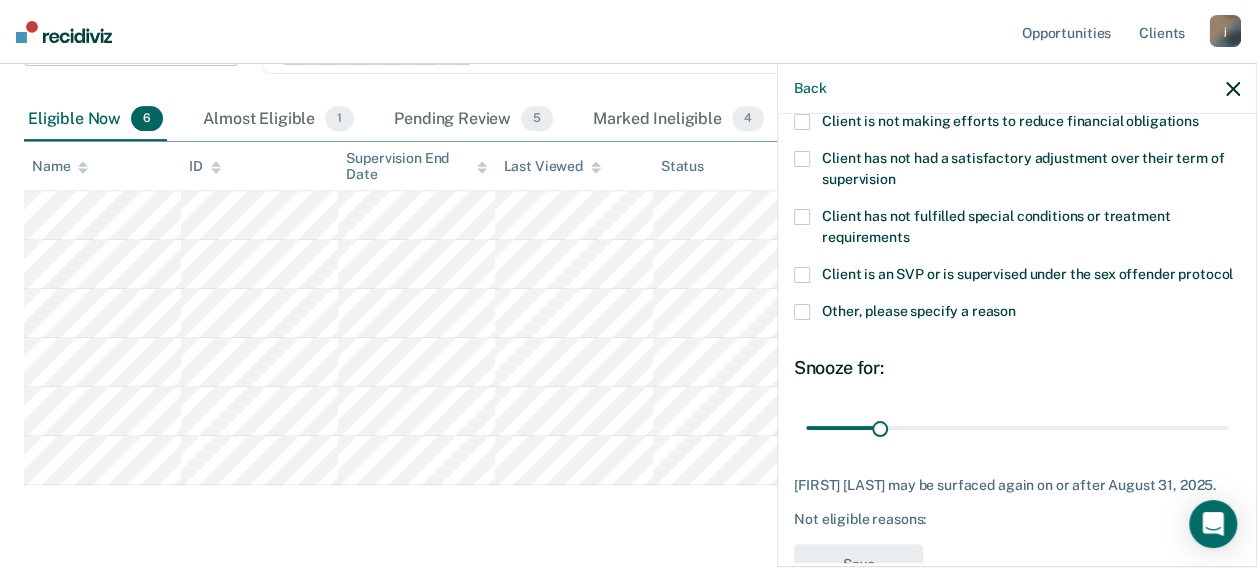 scroll, scrollTop: 44, scrollLeft: 0, axis: vertical 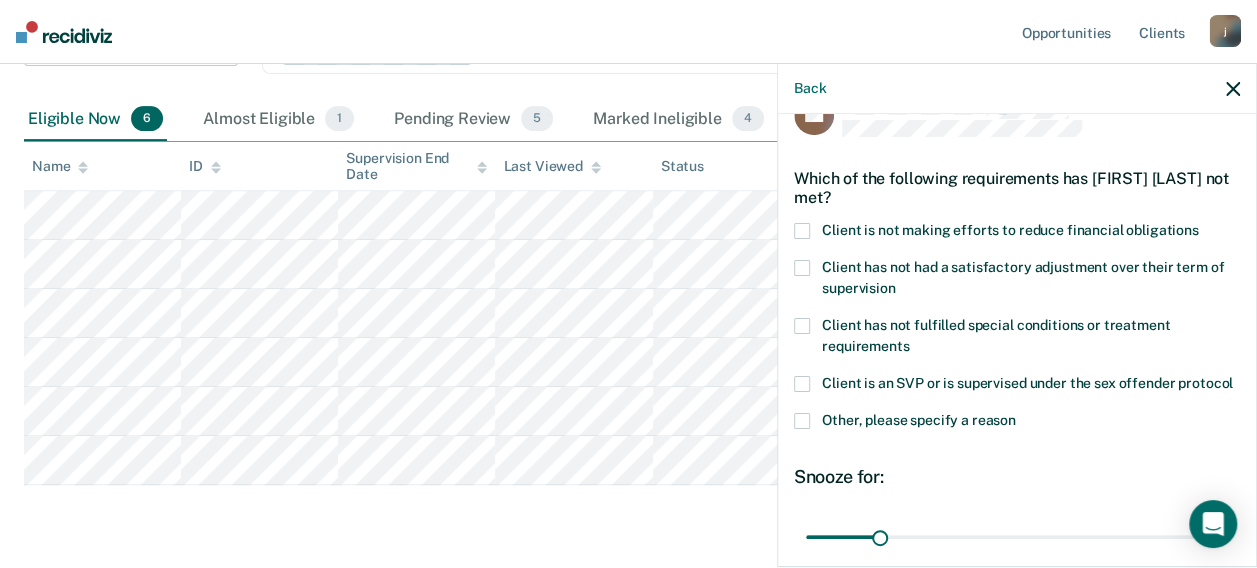 click on "Client is not making efforts to reduce financial obligations" at bounding box center (1017, 233) 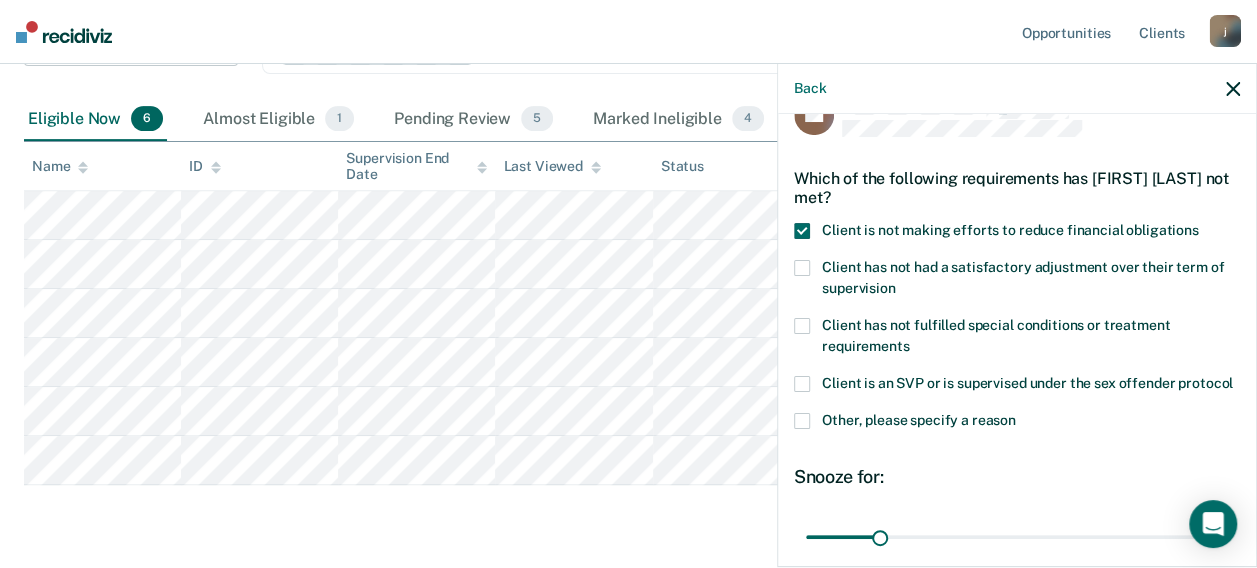 scroll, scrollTop: 244, scrollLeft: 0, axis: vertical 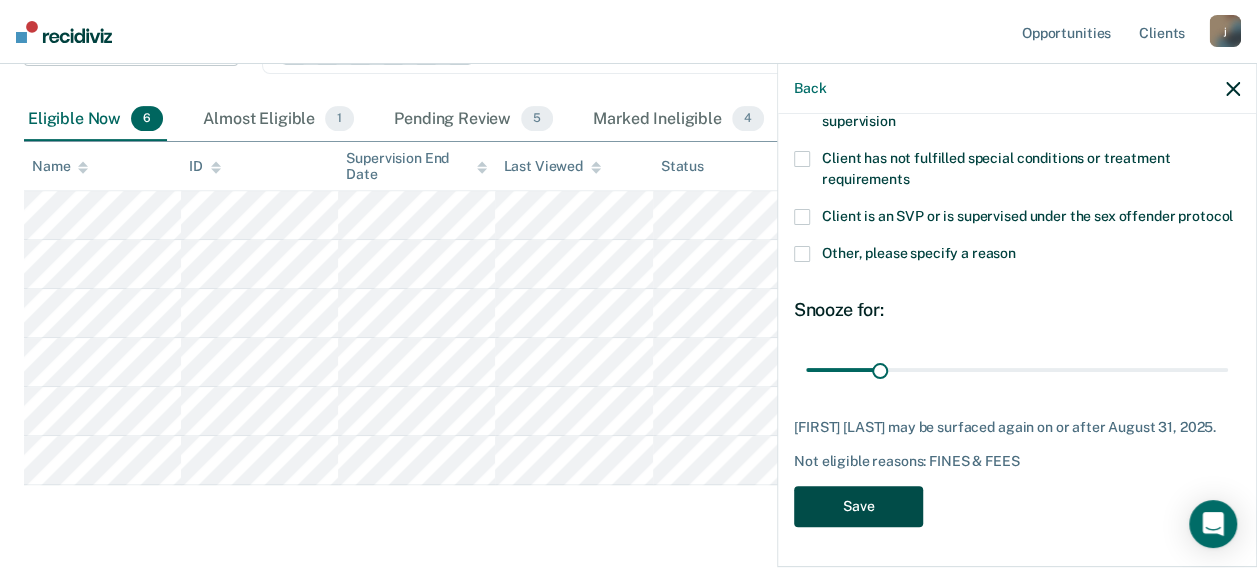 click on "Save" at bounding box center (858, 506) 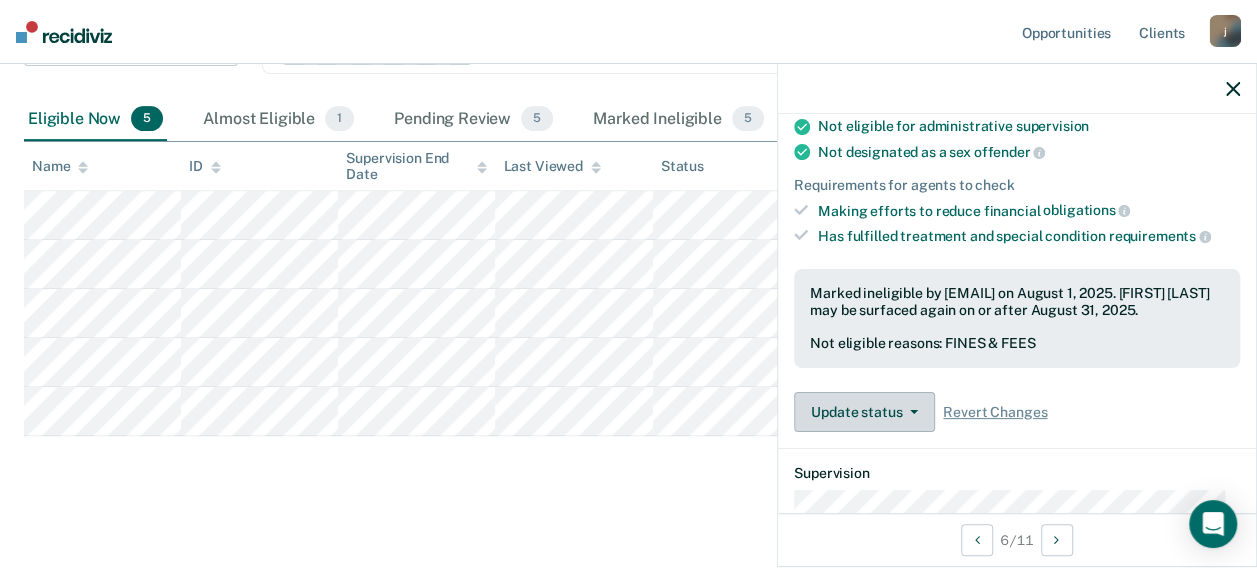 click on "Update status" at bounding box center [864, 412] 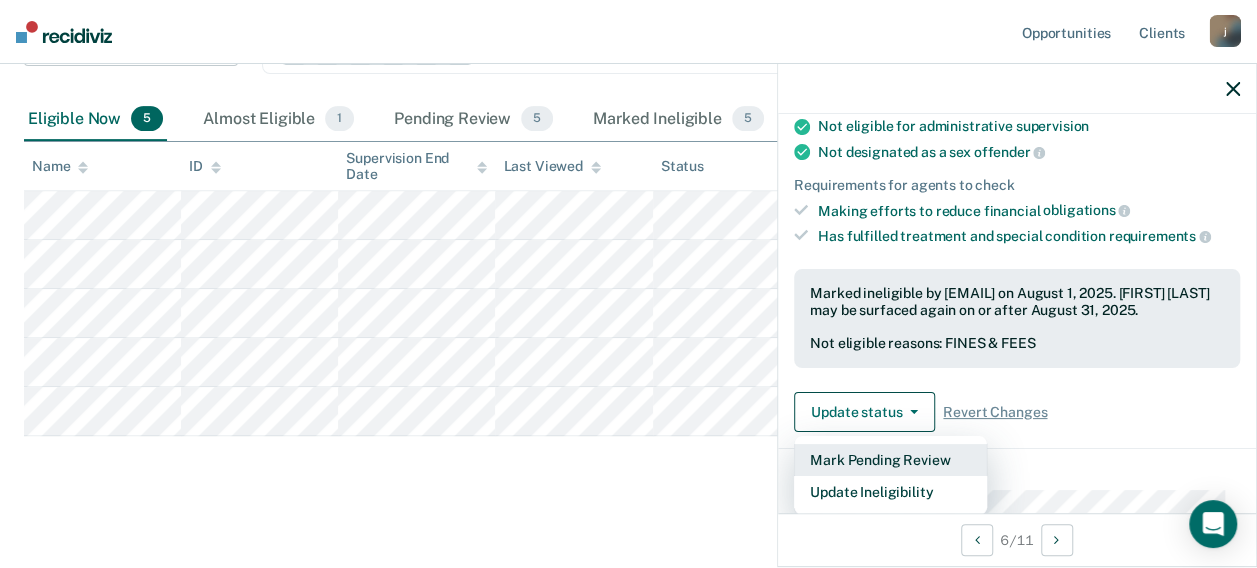 scroll, scrollTop: 444, scrollLeft: 0, axis: vertical 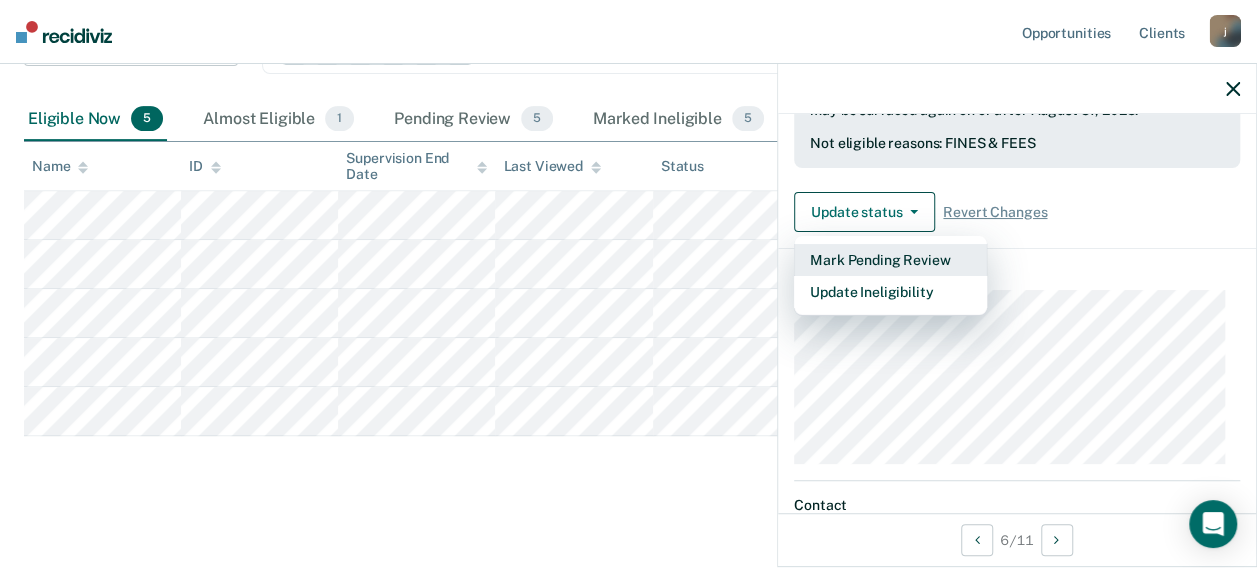 click on "Mark Pending Review" at bounding box center (890, 260) 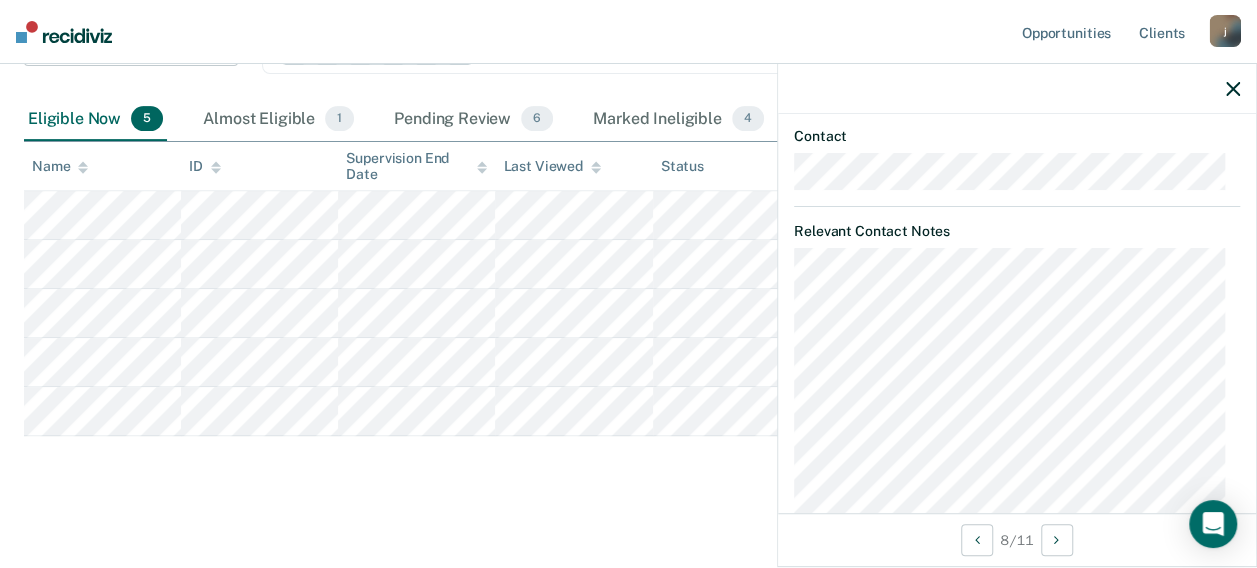 scroll, scrollTop: 644, scrollLeft: 0, axis: vertical 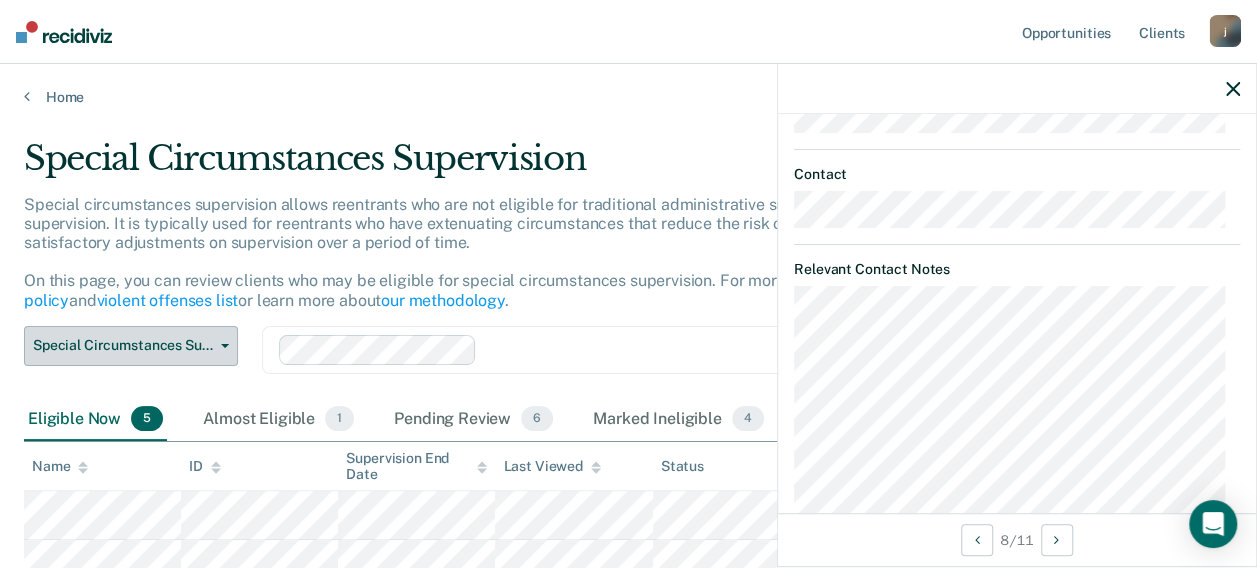 click on "Special Circumstances Supervision" at bounding box center (131, 346) 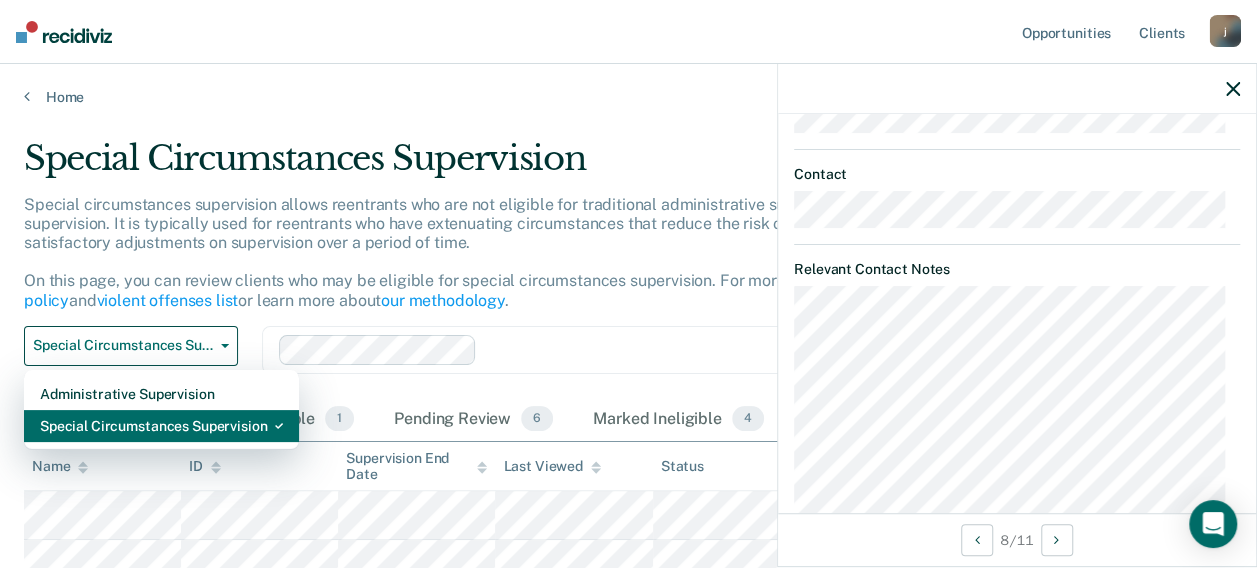 click on "Special Circumstances Supervision" at bounding box center [161, 426] 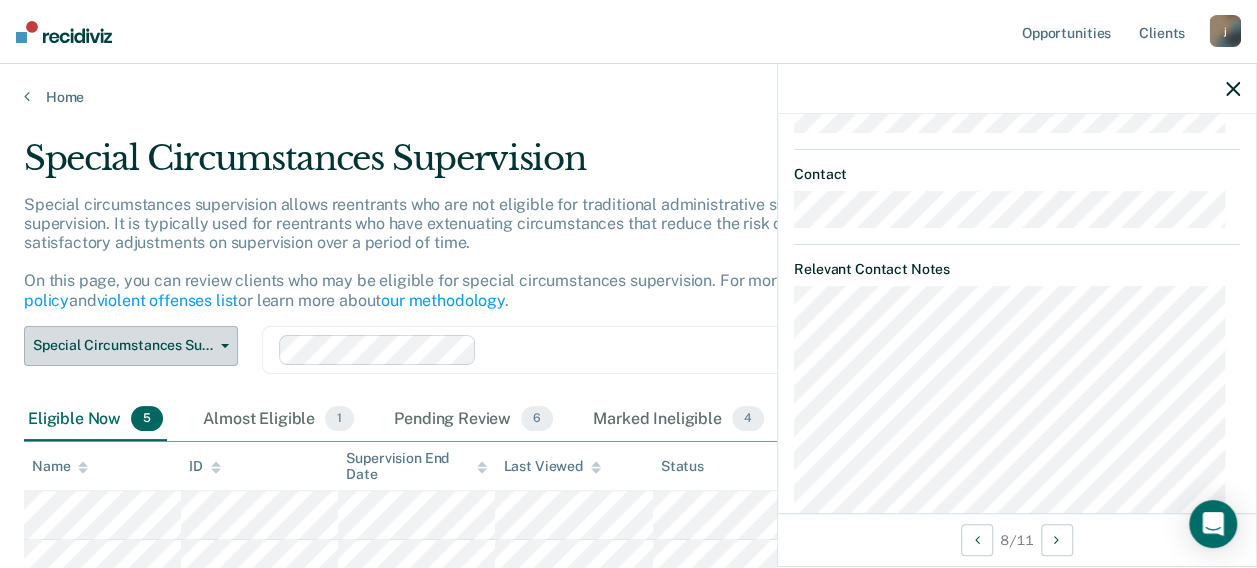 click on "Special Circumstances Supervision" at bounding box center (131, 346) 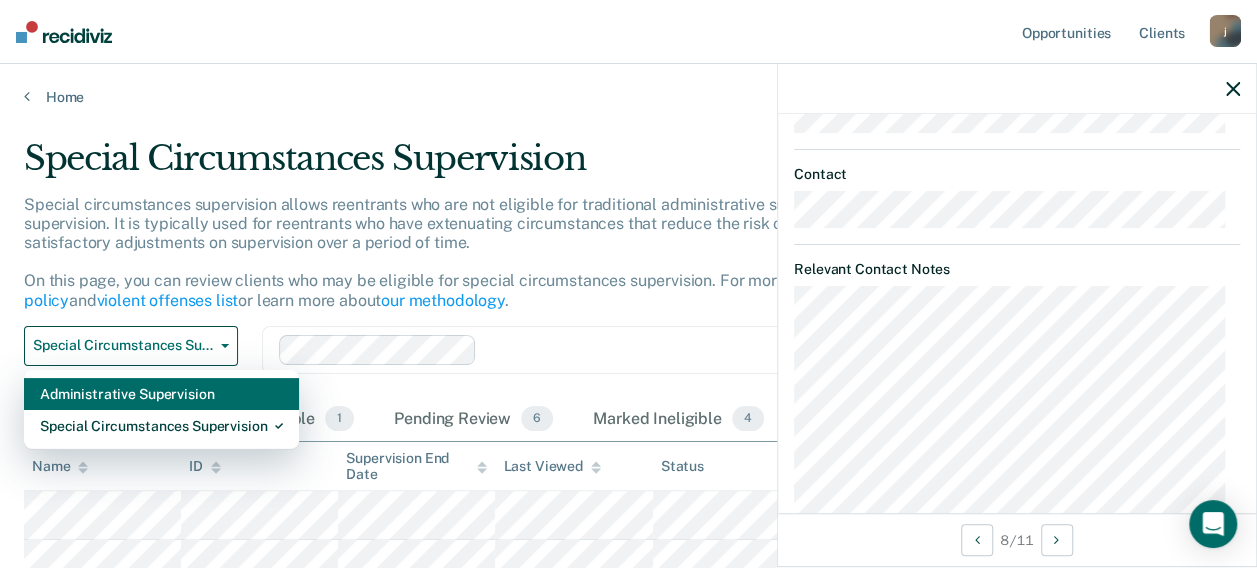 click on "Administrative Supervision" at bounding box center [161, 394] 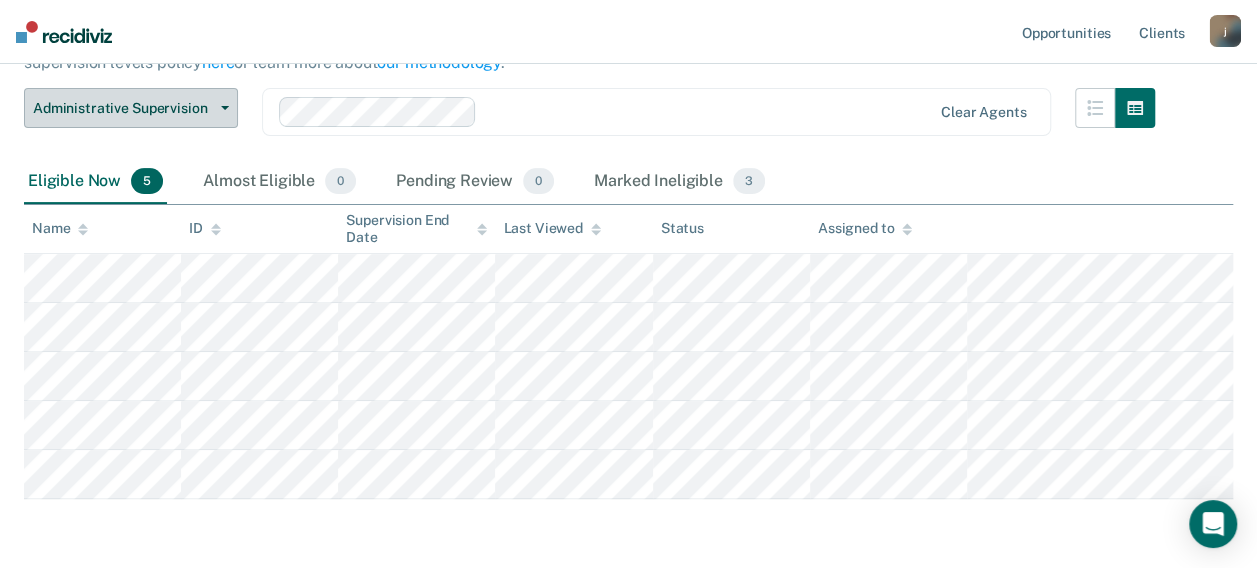 scroll, scrollTop: 254, scrollLeft: 0, axis: vertical 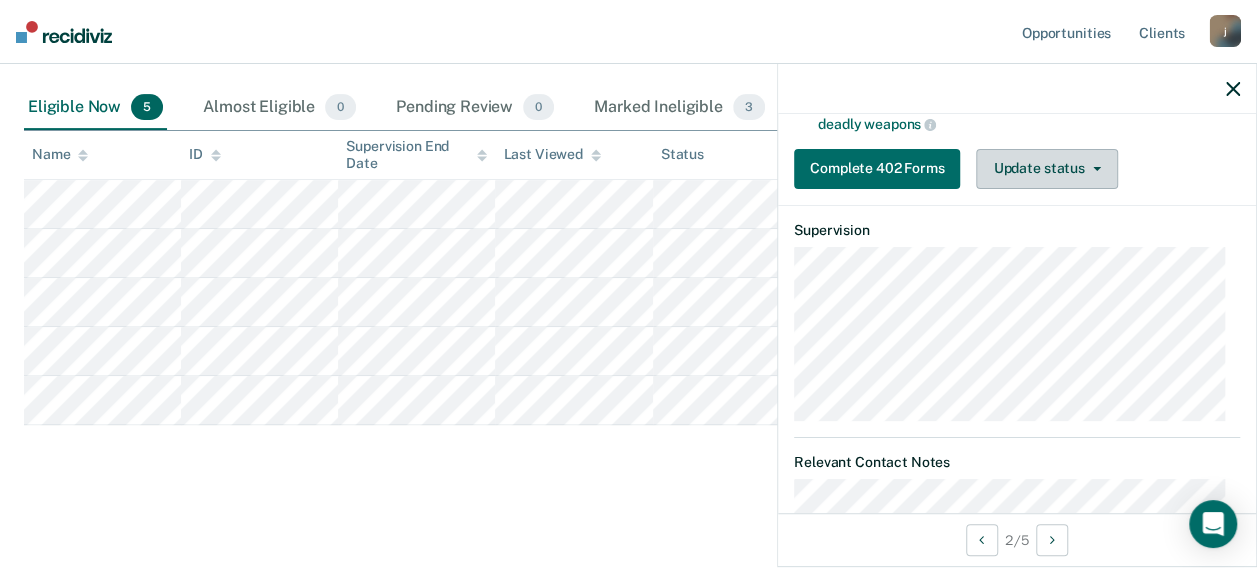 click on "Update status" at bounding box center [1046, 169] 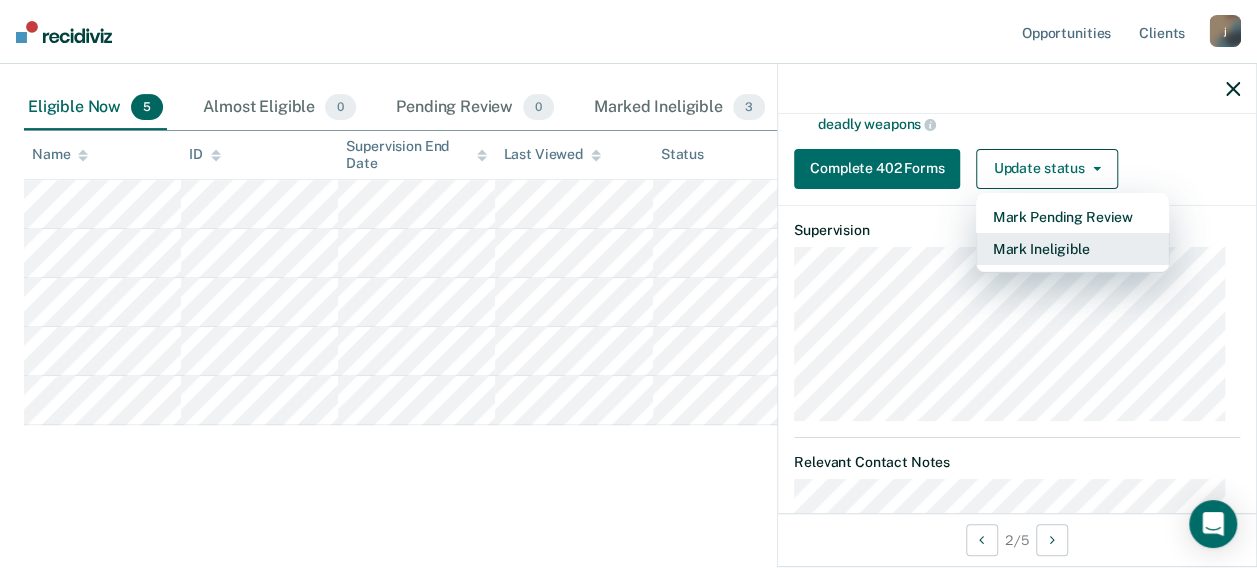 click on "Mark Ineligible" at bounding box center [1072, 249] 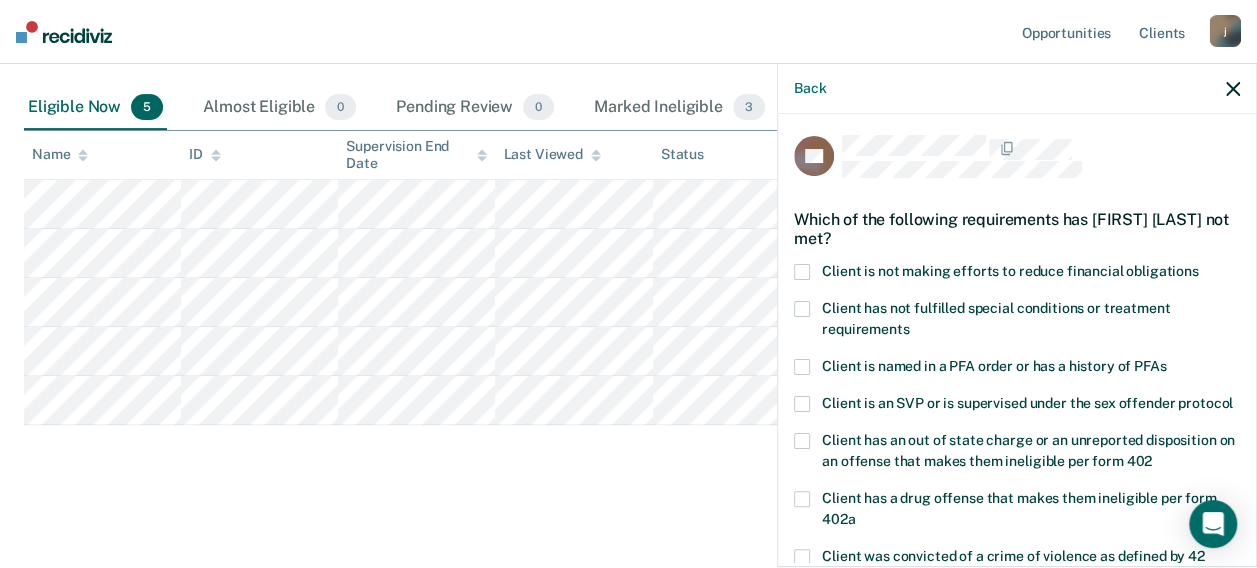 scroll, scrollTop: 0, scrollLeft: 0, axis: both 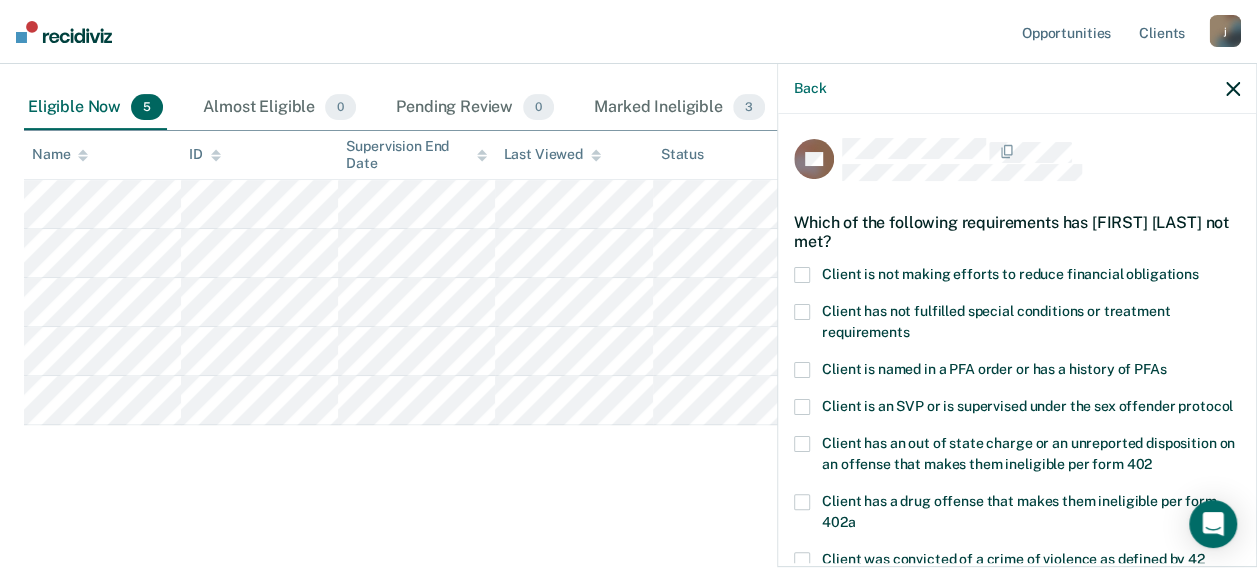 click on "Client is not making efforts to reduce financial obligations" at bounding box center (1017, 277) 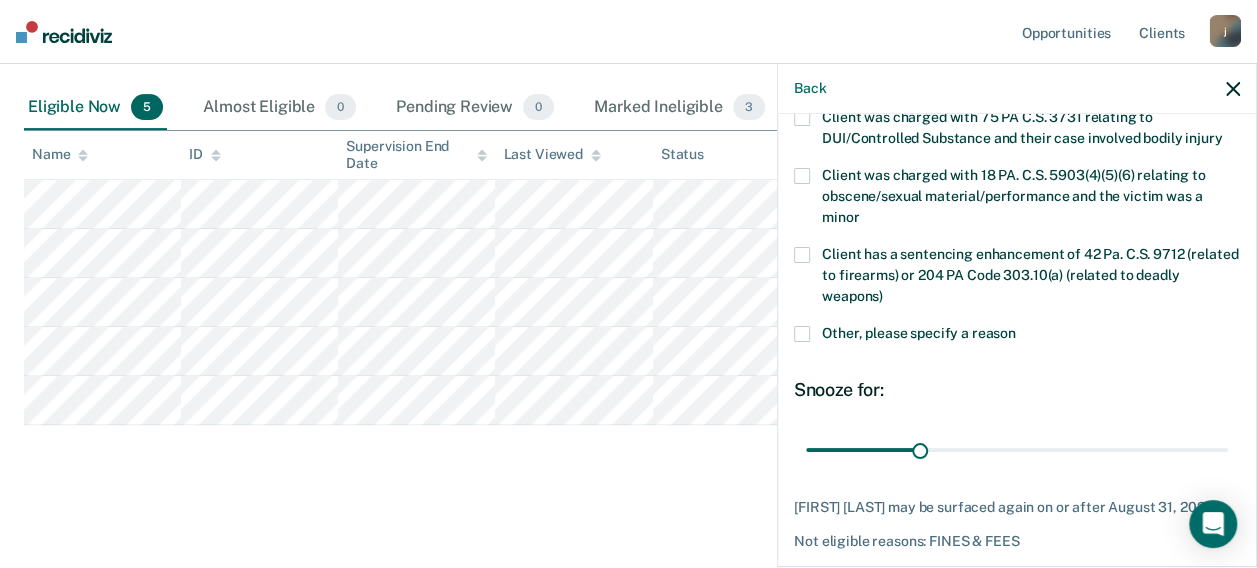 scroll, scrollTop: 614, scrollLeft: 0, axis: vertical 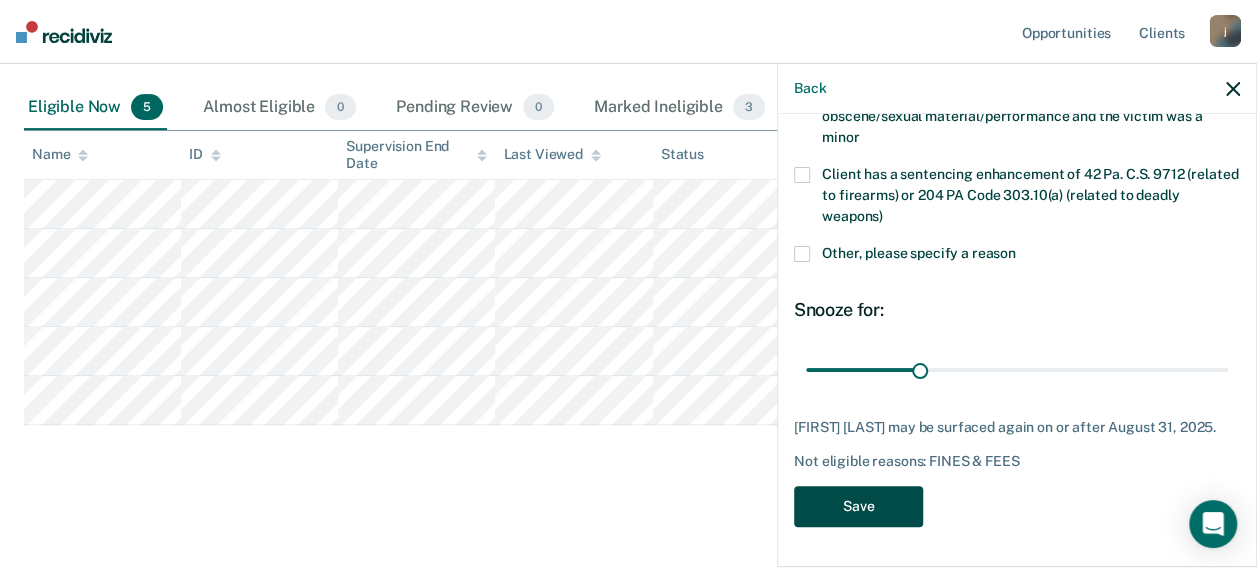 click on "Save" at bounding box center [858, 506] 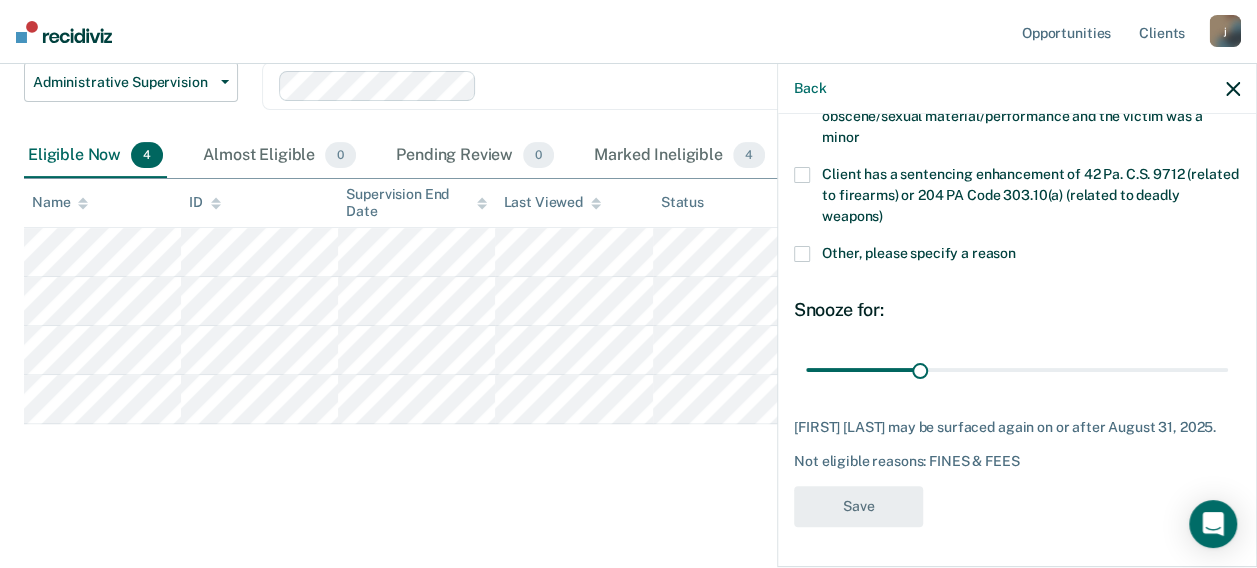 scroll, scrollTop: 205, scrollLeft: 0, axis: vertical 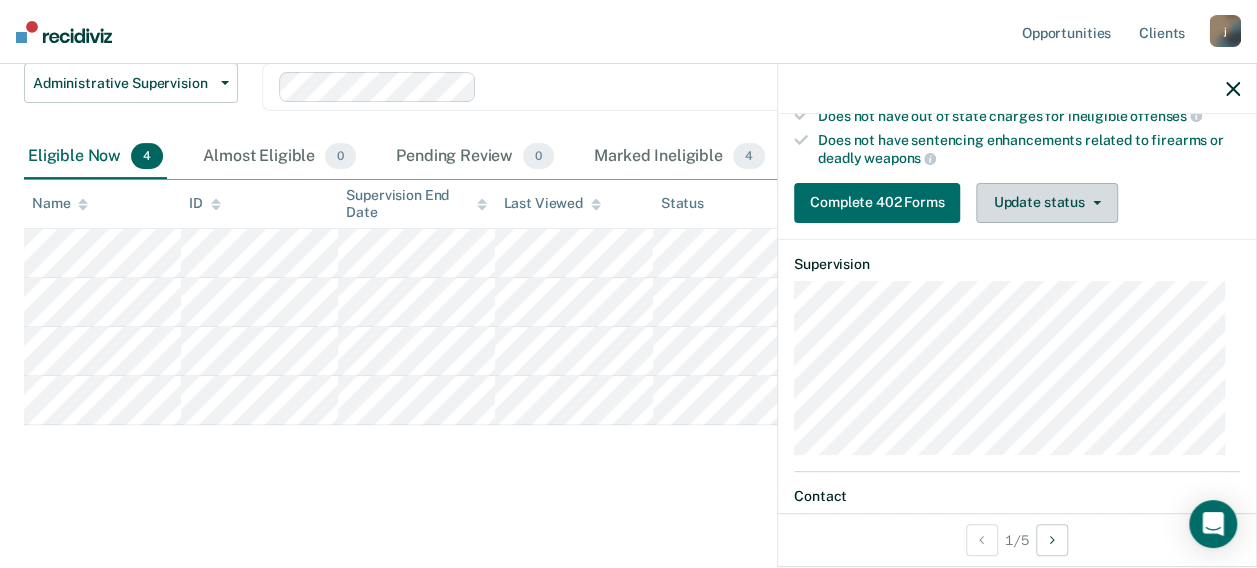 click on "Update status" at bounding box center (1046, 203) 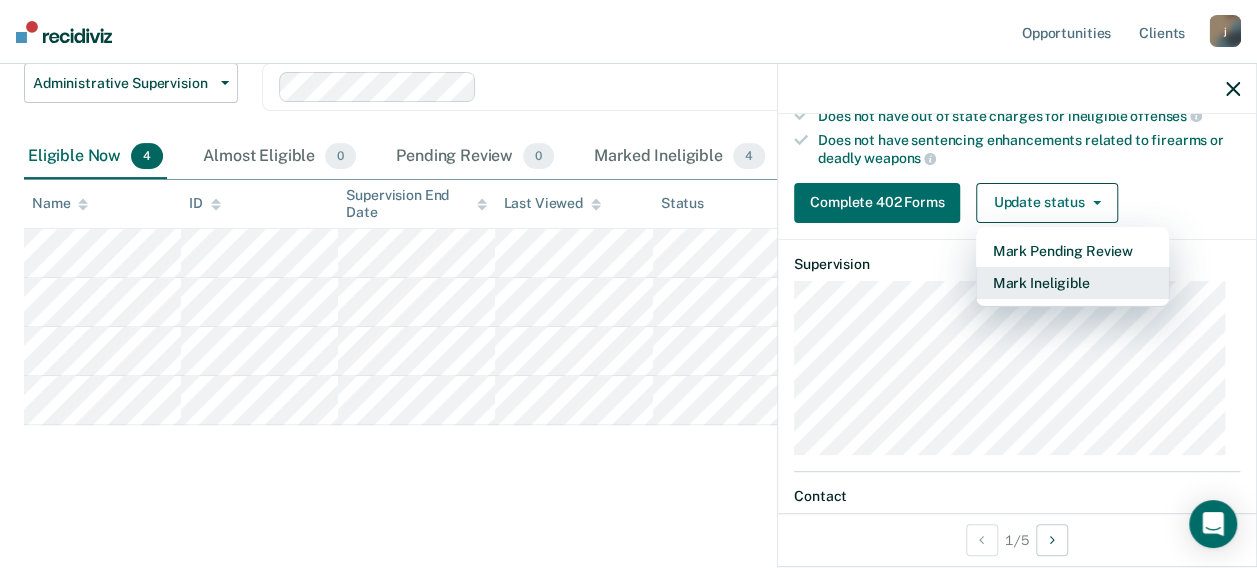 click on "Mark Ineligible" at bounding box center (1072, 283) 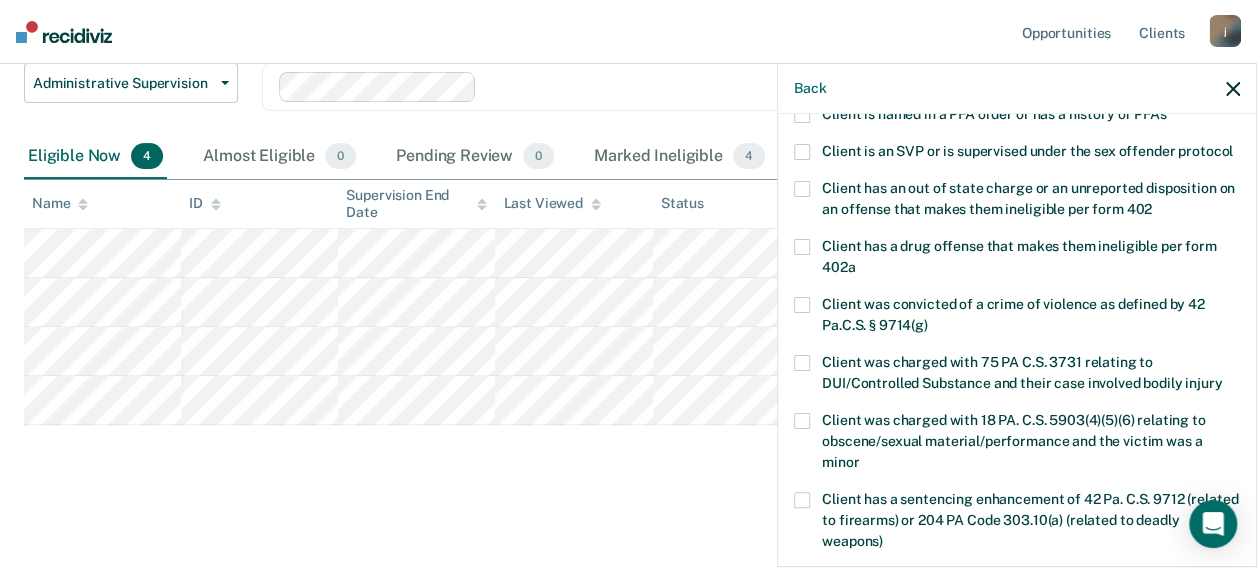 scroll, scrollTop: 0, scrollLeft: 0, axis: both 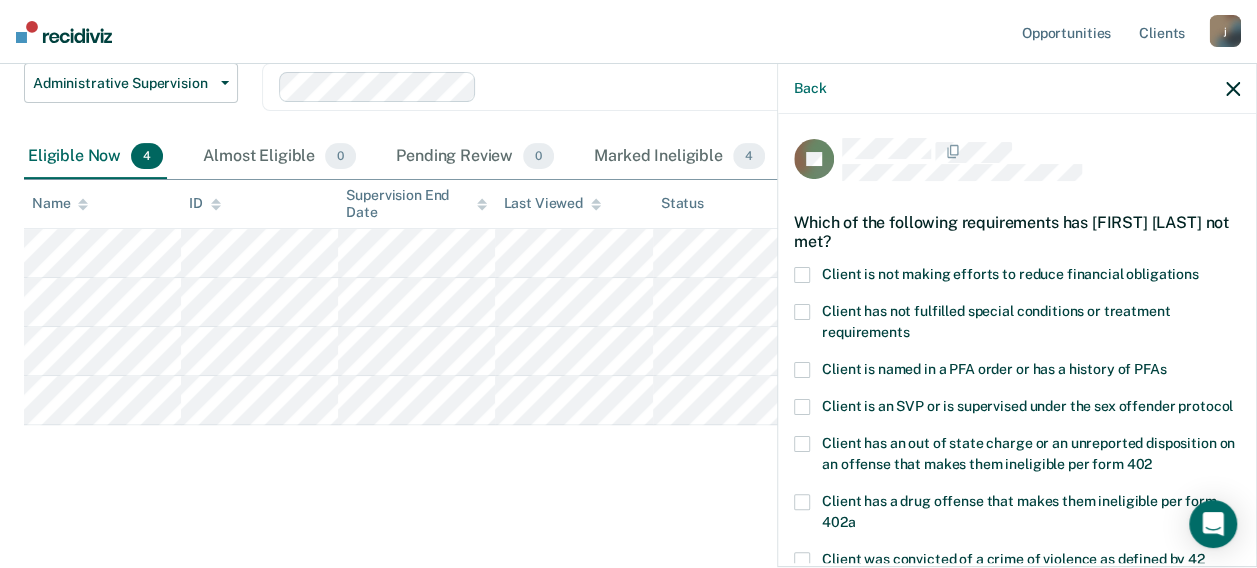 click on "Client is not making efforts to reduce financial obligations" at bounding box center (1017, 277) 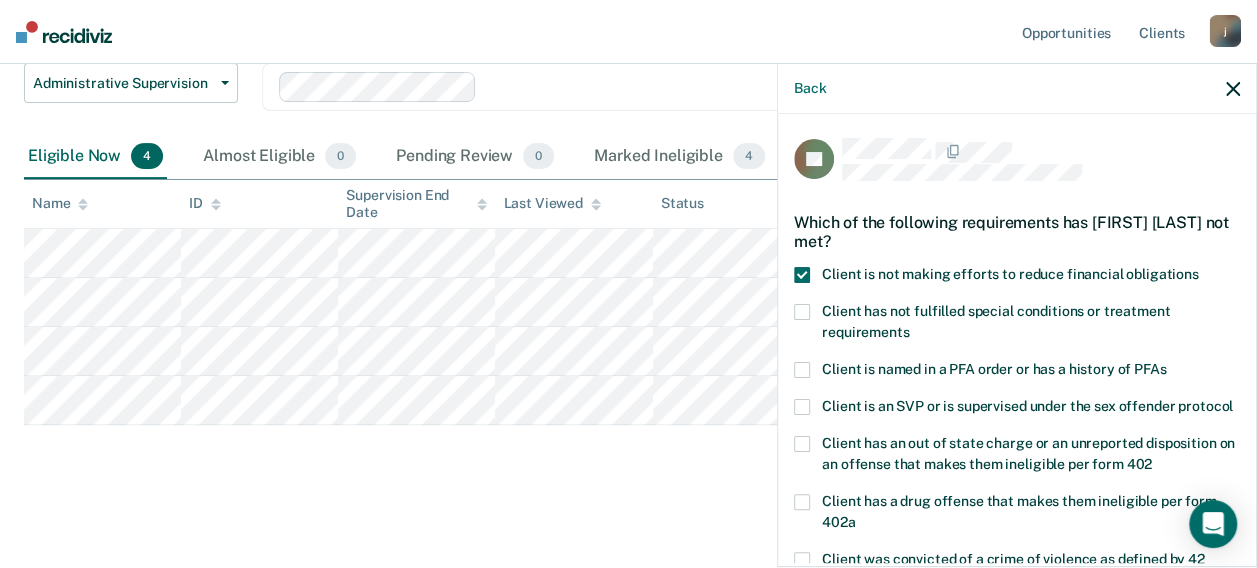 scroll, scrollTop: 597, scrollLeft: 0, axis: vertical 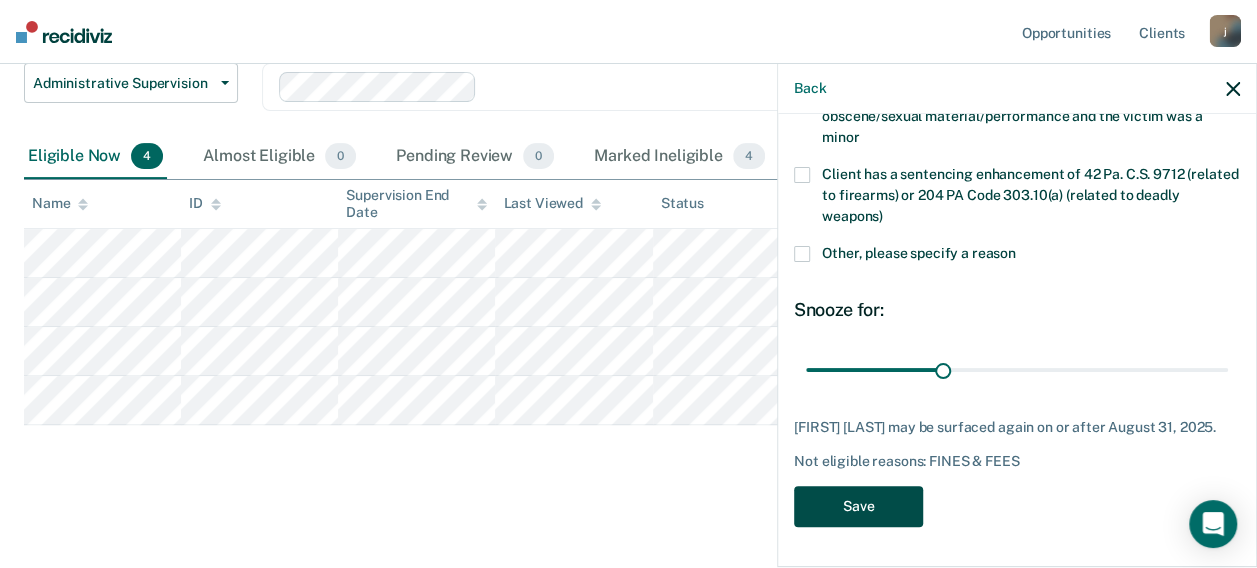click on "Save" at bounding box center (858, 506) 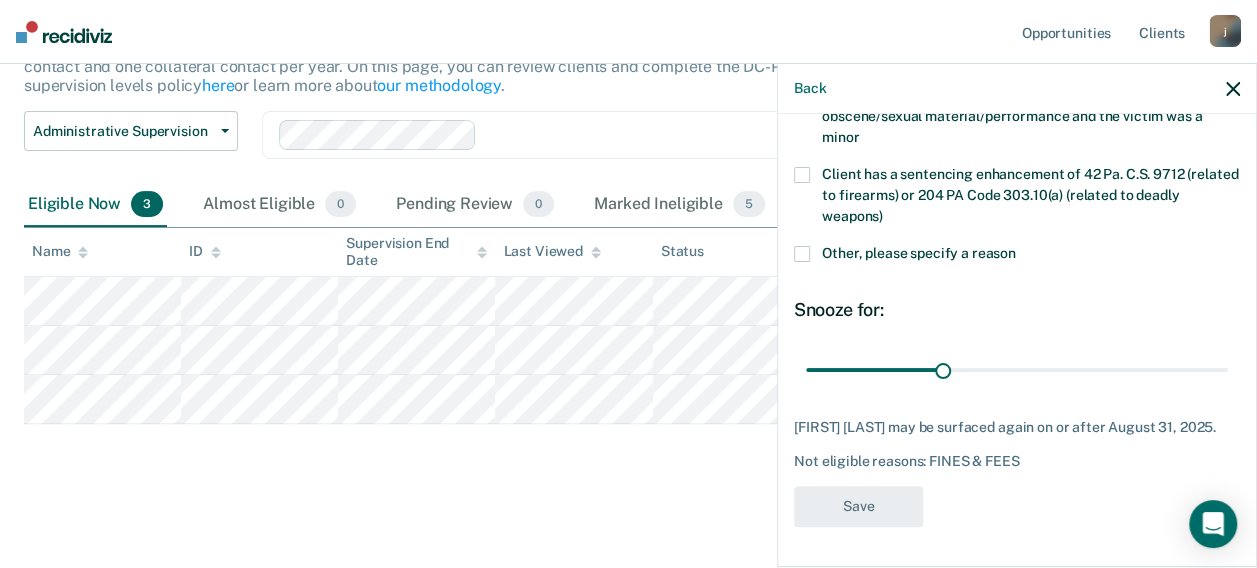 scroll, scrollTop: 156, scrollLeft: 0, axis: vertical 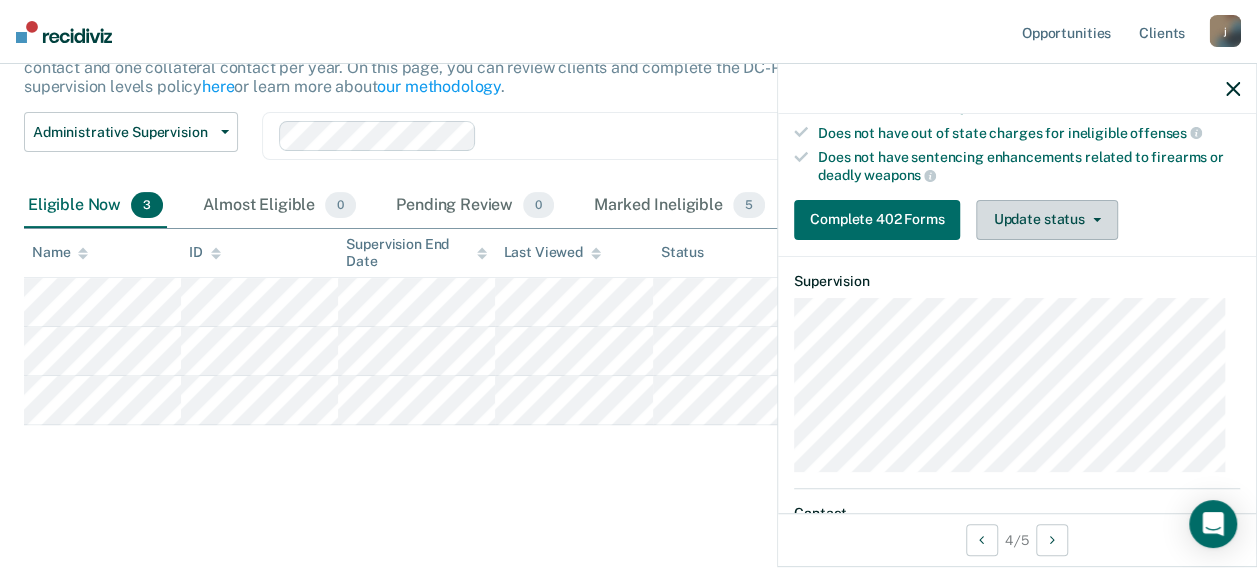click on "Update status" at bounding box center (1046, 220) 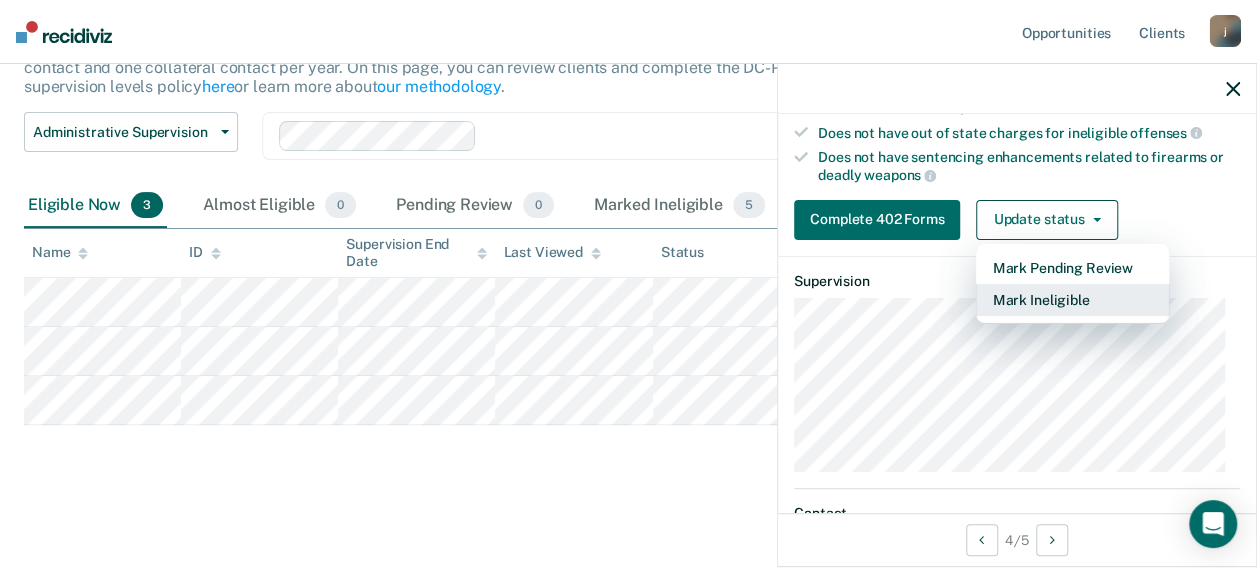 click on "Mark Ineligible" at bounding box center [1072, 300] 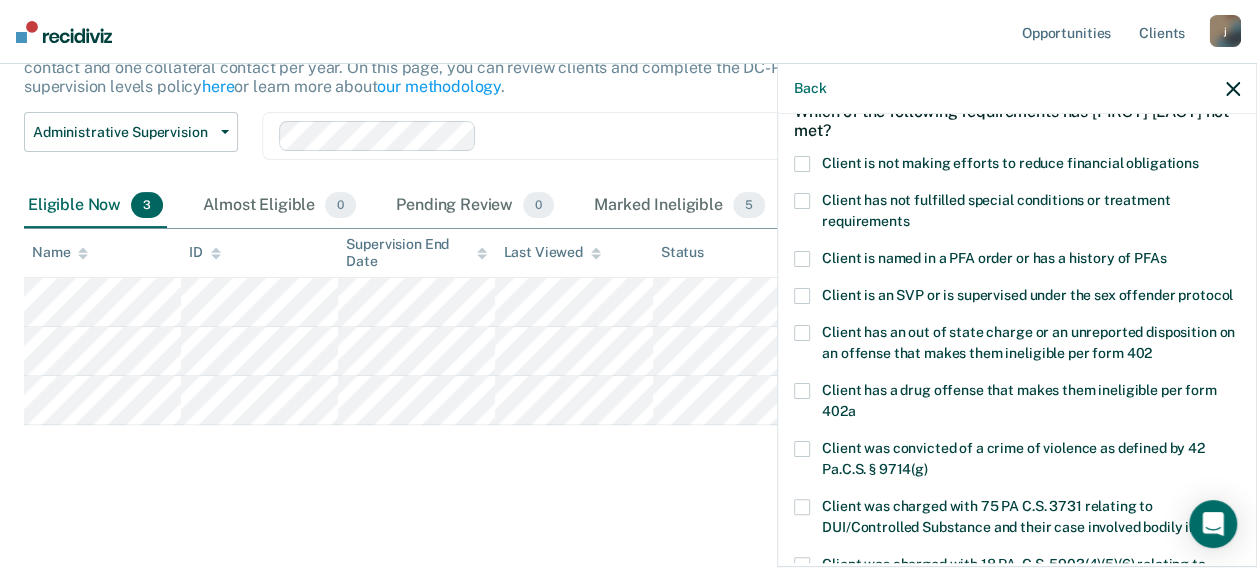 scroll, scrollTop: 0, scrollLeft: 0, axis: both 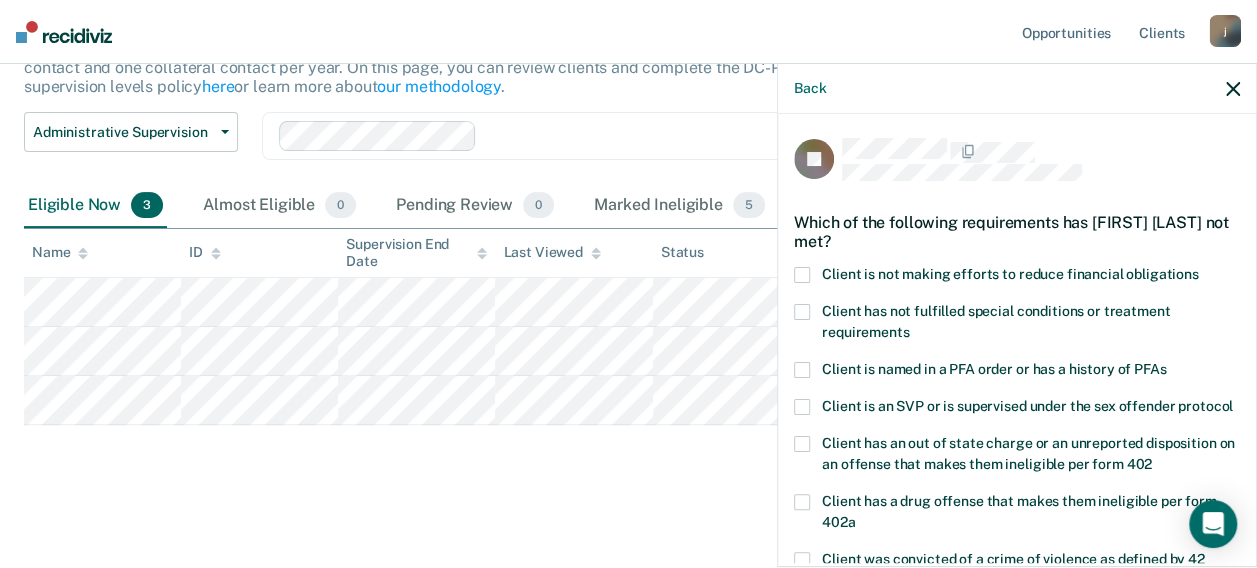 click at bounding box center [802, 275] 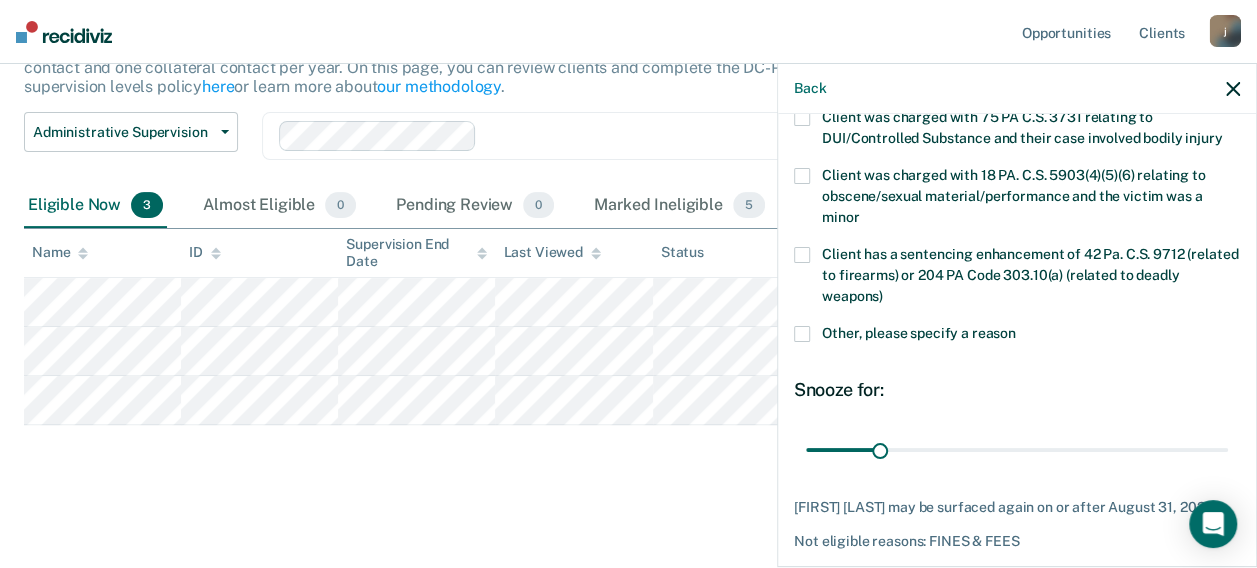 scroll, scrollTop: 597, scrollLeft: 0, axis: vertical 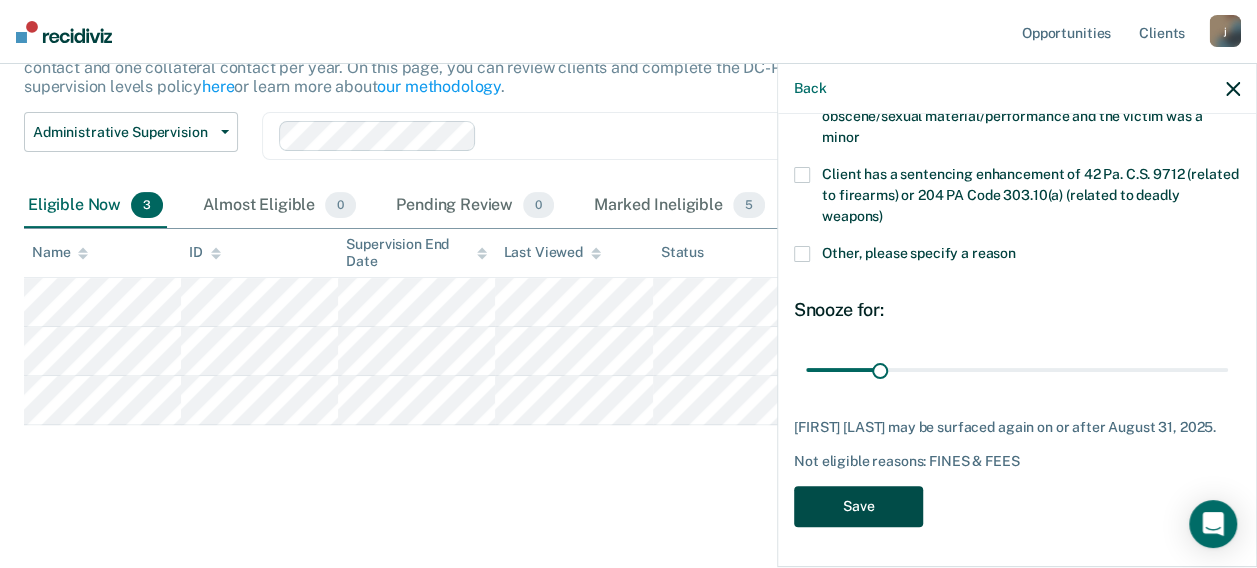 click on "Save" at bounding box center [858, 506] 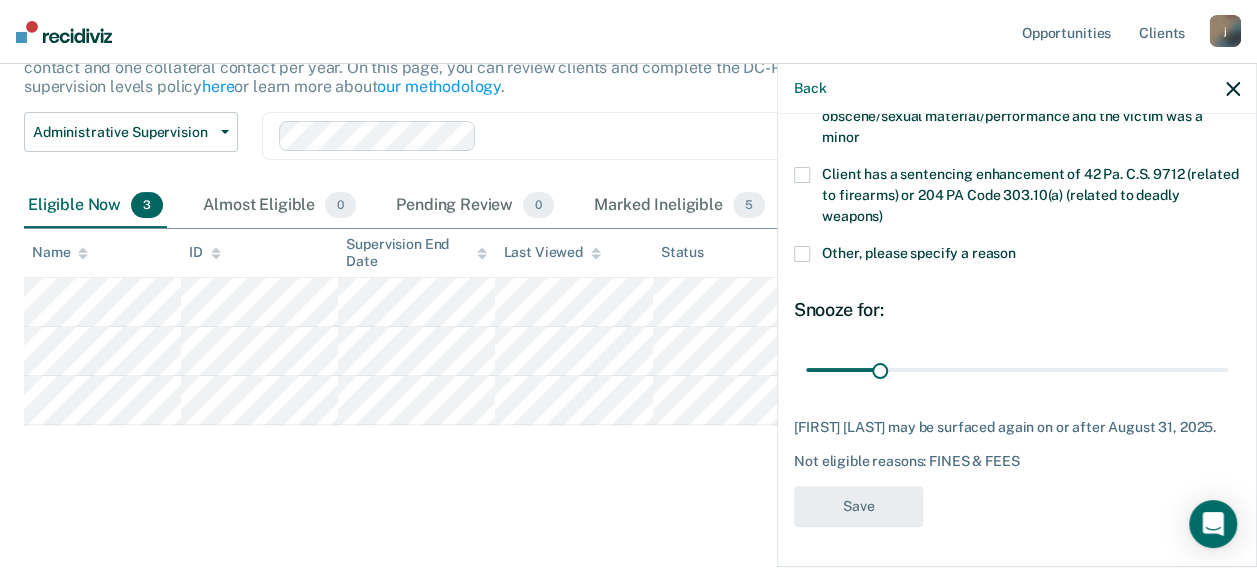 scroll, scrollTop: 107, scrollLeft: 0, axis: vertical 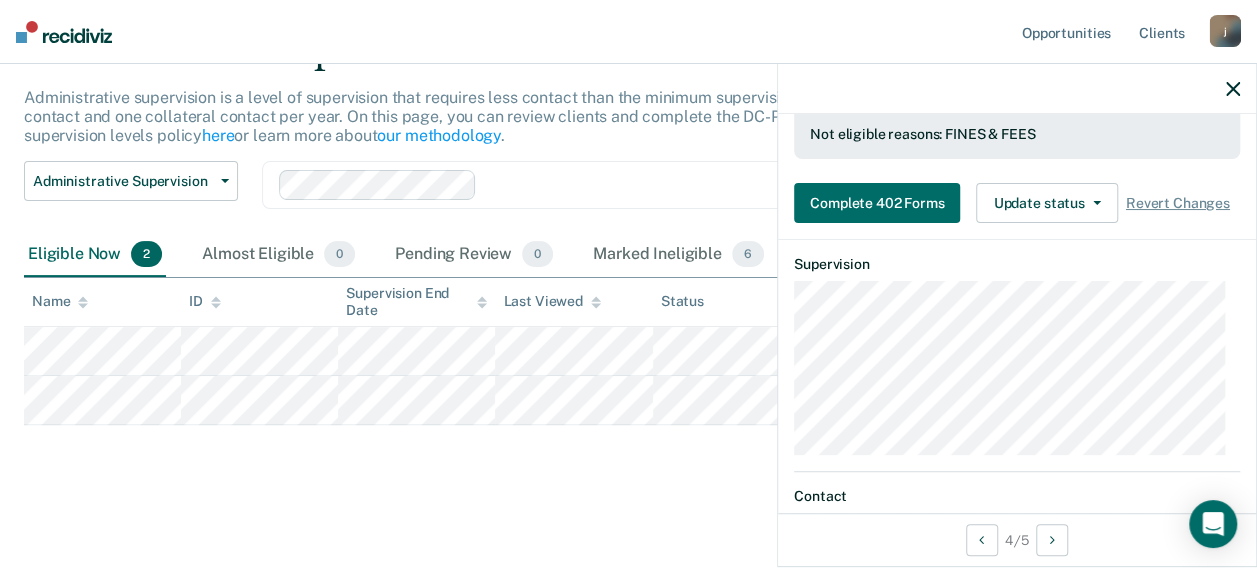 click on "Administrative Supervision   Administrative supervision is a level of supervision that requires less contact than the minimum supervision level. It requires at least one face-to-face contact and one collateral contact per year. On this page, you can review clients and complete the DC-P 402 form. For more information, please refer to the supervision levels policy  here  or learn more about  our methodology . Administrative Supervision Administrative Supervision Special Circumstances Supervision Clear   agents Eligible Now 2 Almost Eligible 0 Pending Review 0 Marked Ineligible 6
To pick up a draggable item, press the space bar.
While dragging, use the arrow keys to move the item.
Press space again to drop the item in its new position, or press escape to cancel.
Name ID Supervision End Date Last Viewed Status Assigned to" at bounding box center (628, 257) 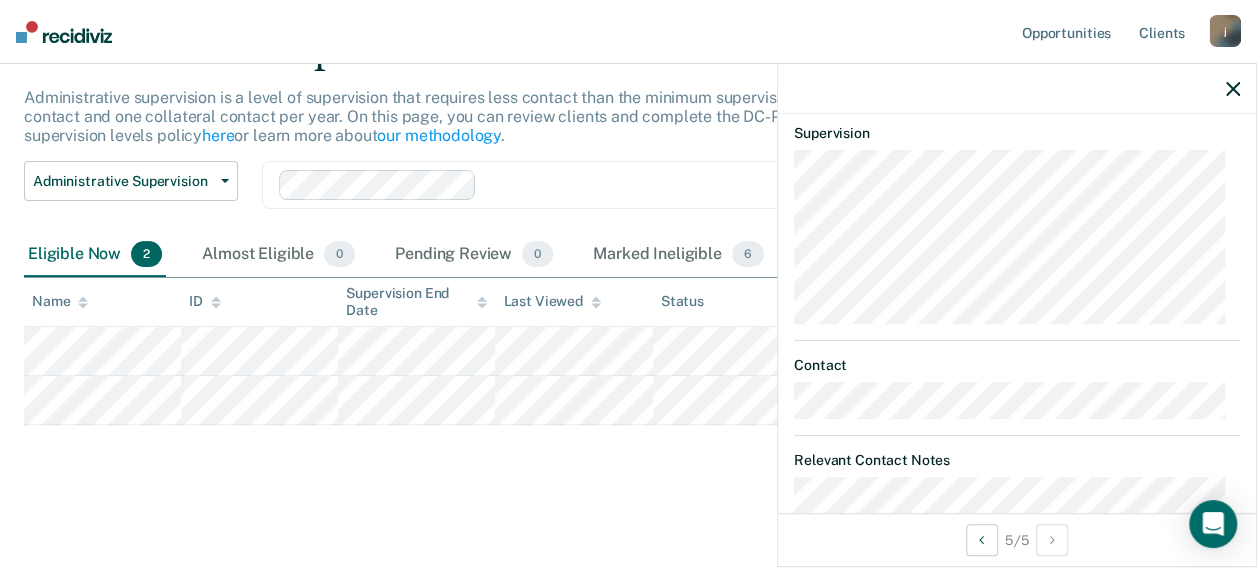scroll, scrollTop: 449, scrollLeft: 0, axis: vertical 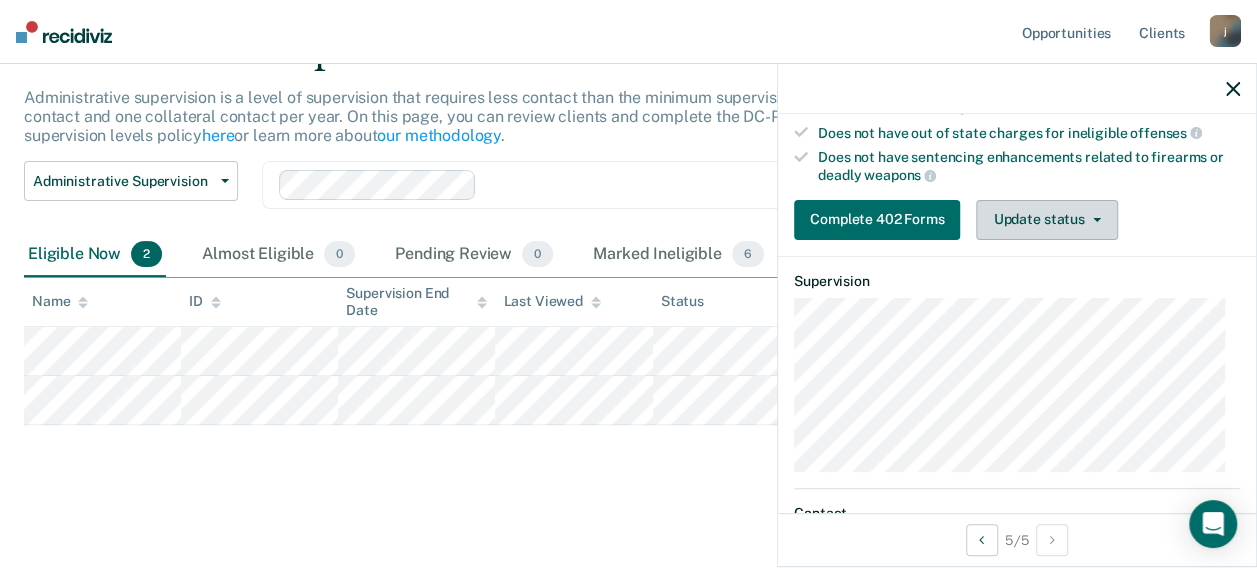 click on "Update status" at bounding box center [1046, 220] 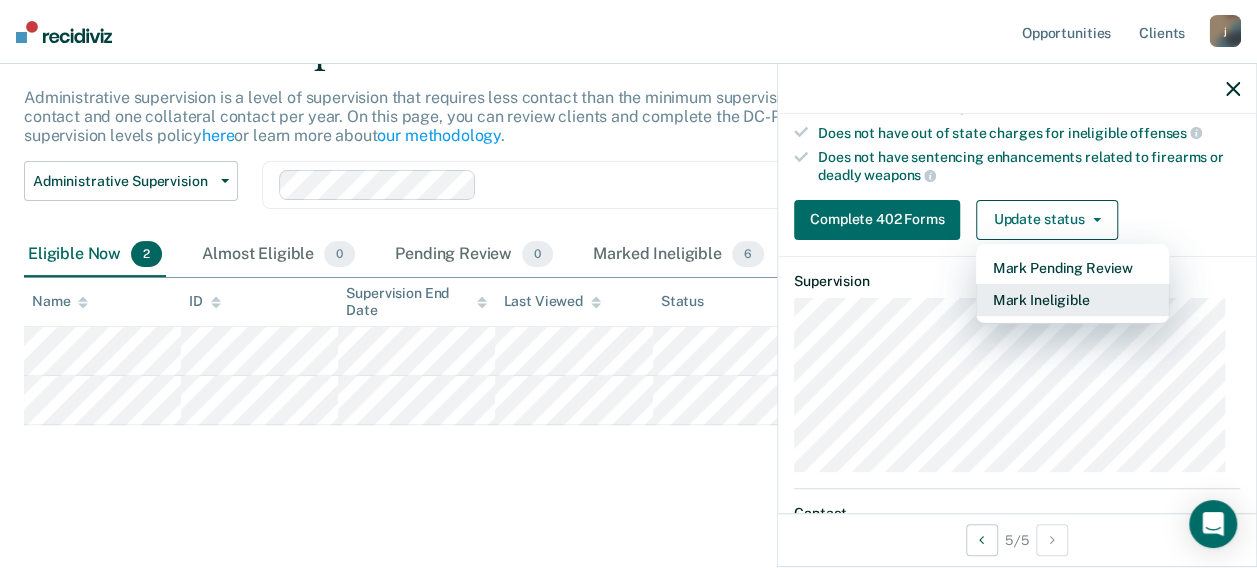 click on "Mark Ineligible" at bounding box center (1072, 300) 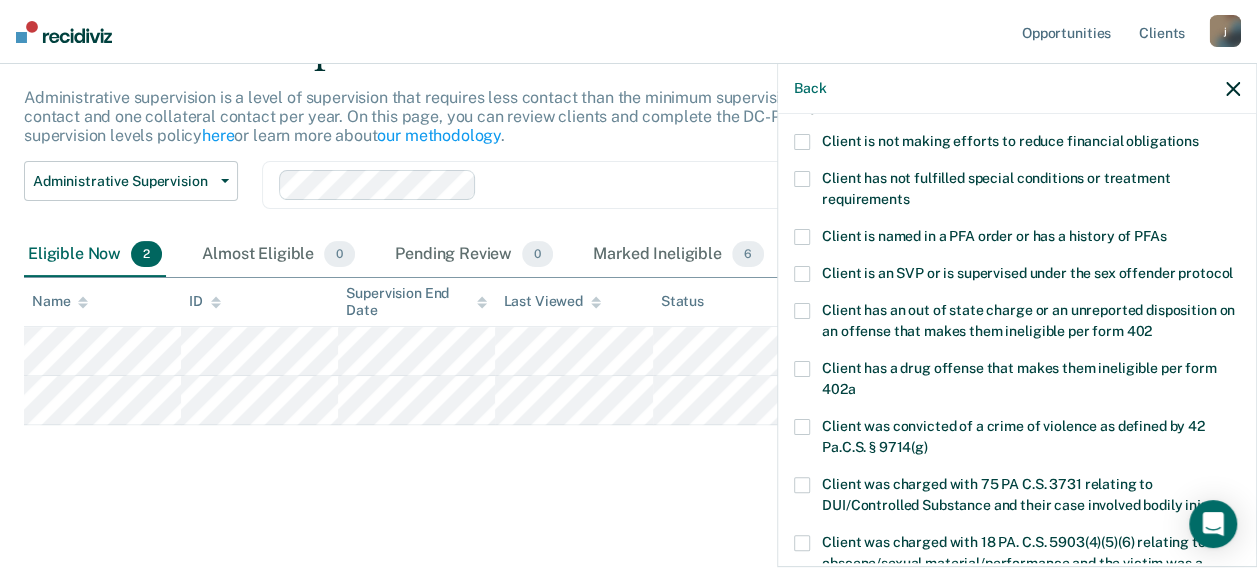 scroll, scrollTop: 0, scrollLeft: 0, axis: both 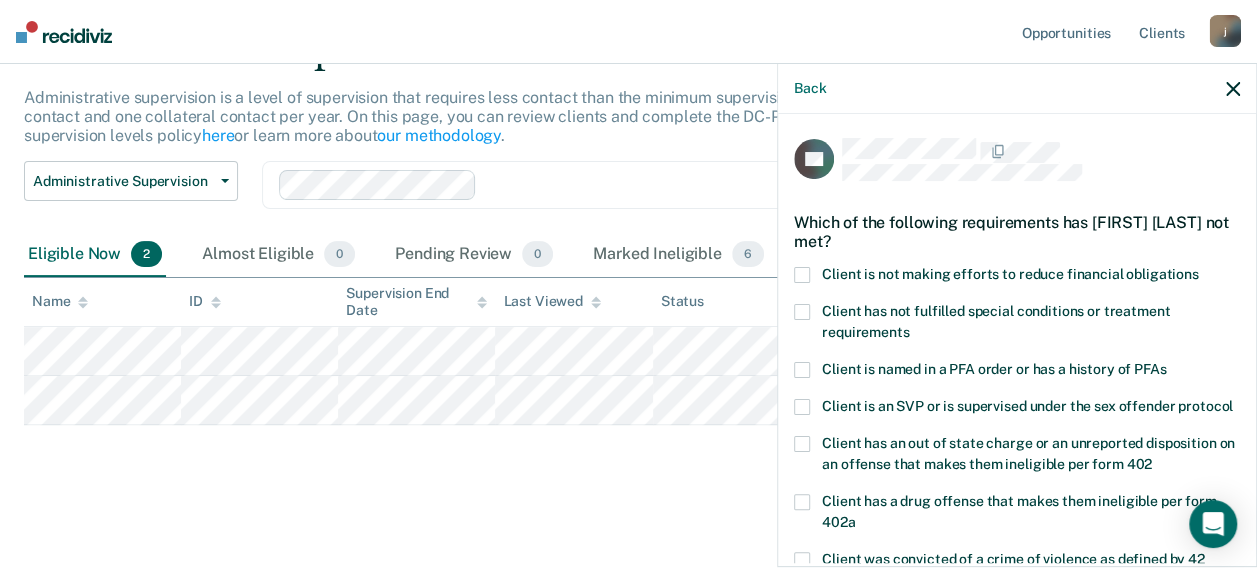 click at bounding box center [802, 275] 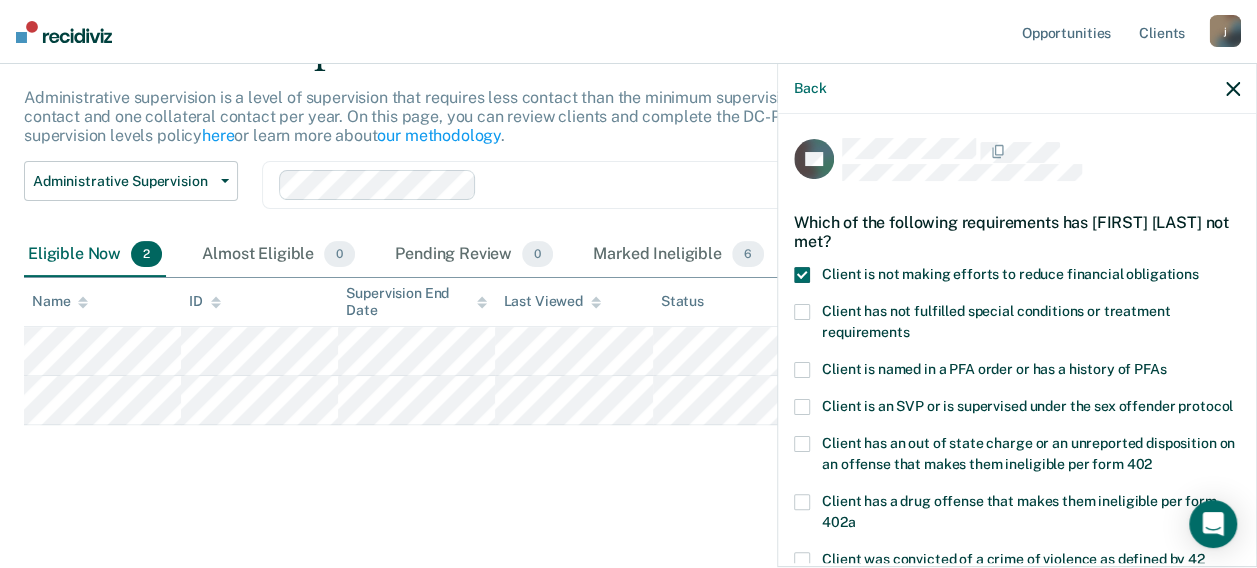 scroll, scrollTop: 614, scrollLeft: 0, axis: vertical 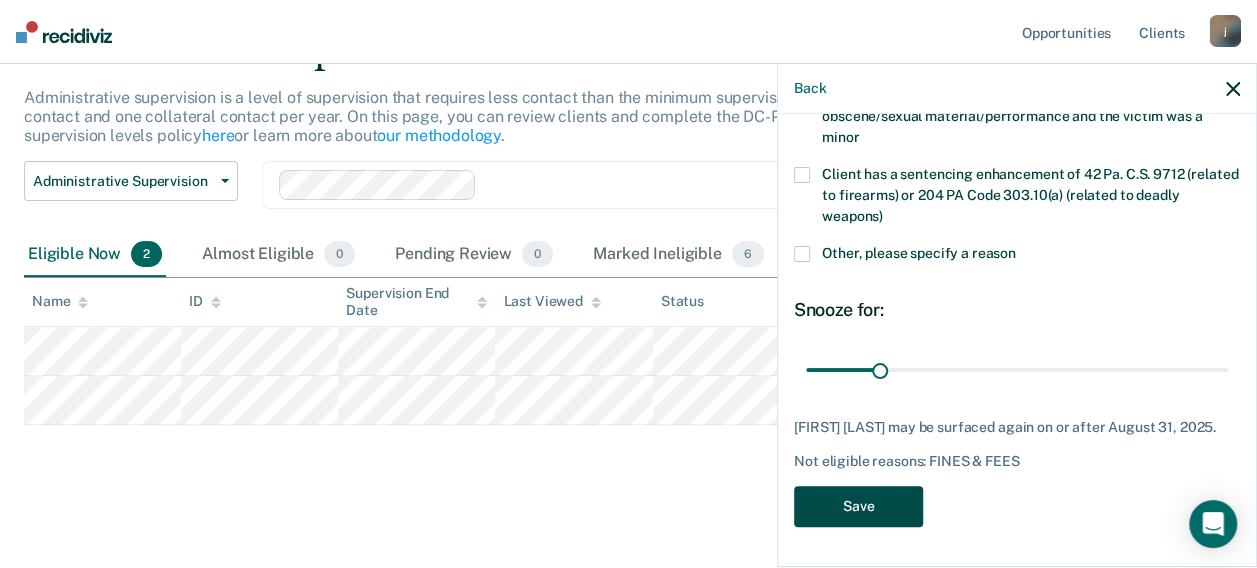 click on "Save" at bounding box center [858, 506] 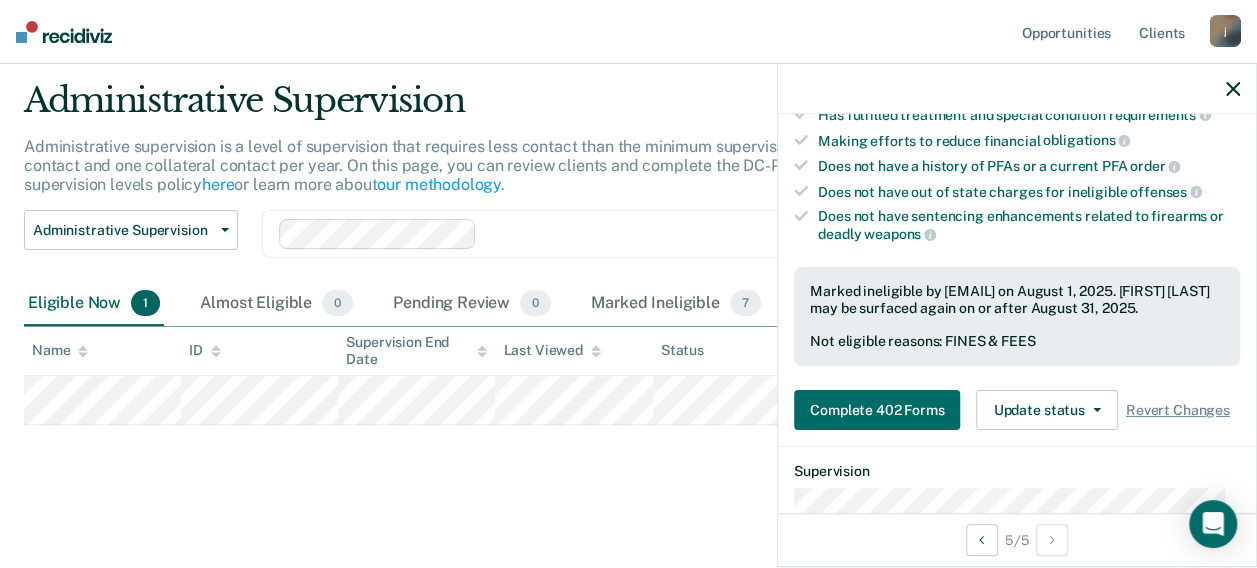 scroll, scrollTop: 306, scrollLeft: 0, axis: vertical 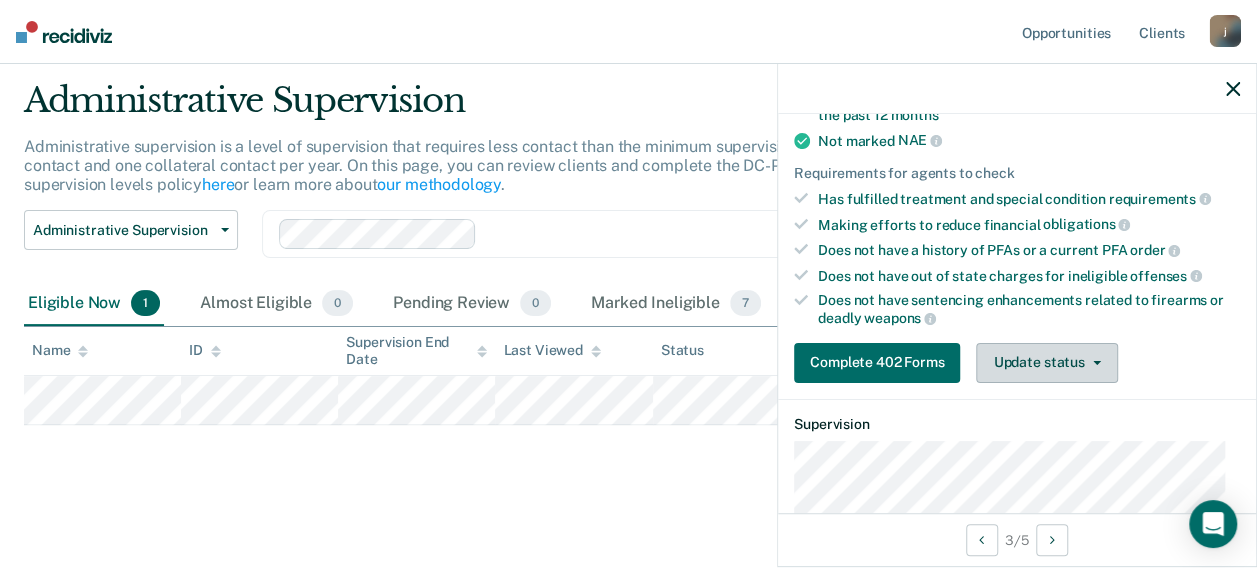 click on "Update status" at bounding box center (1046, 363) 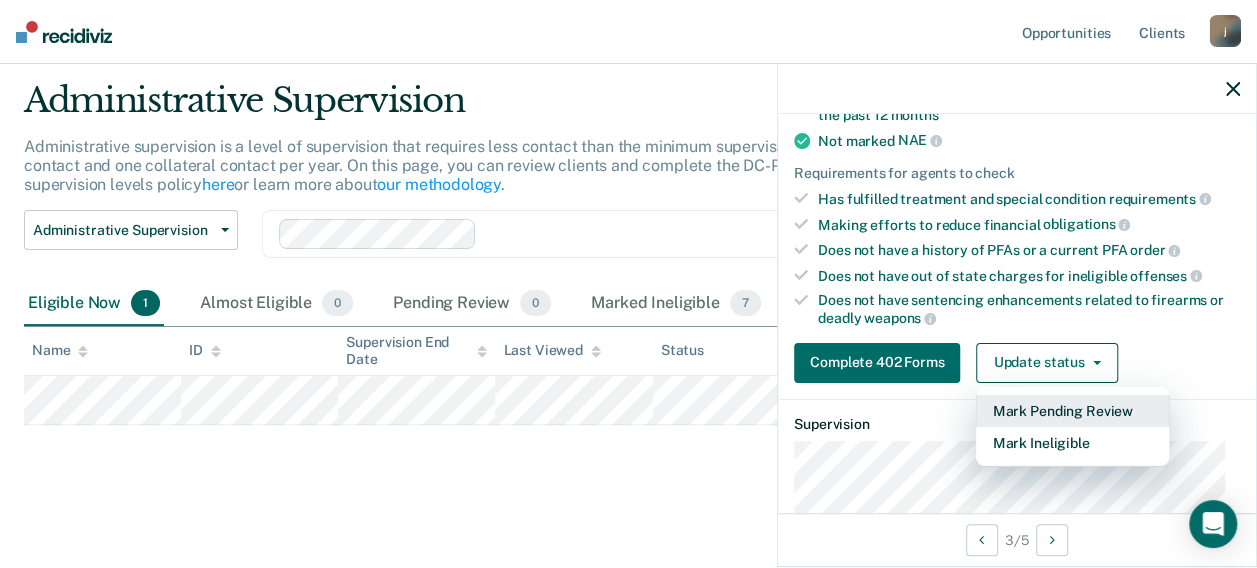 click on "Mark Pending Review" at bounding box center [1072, 411] 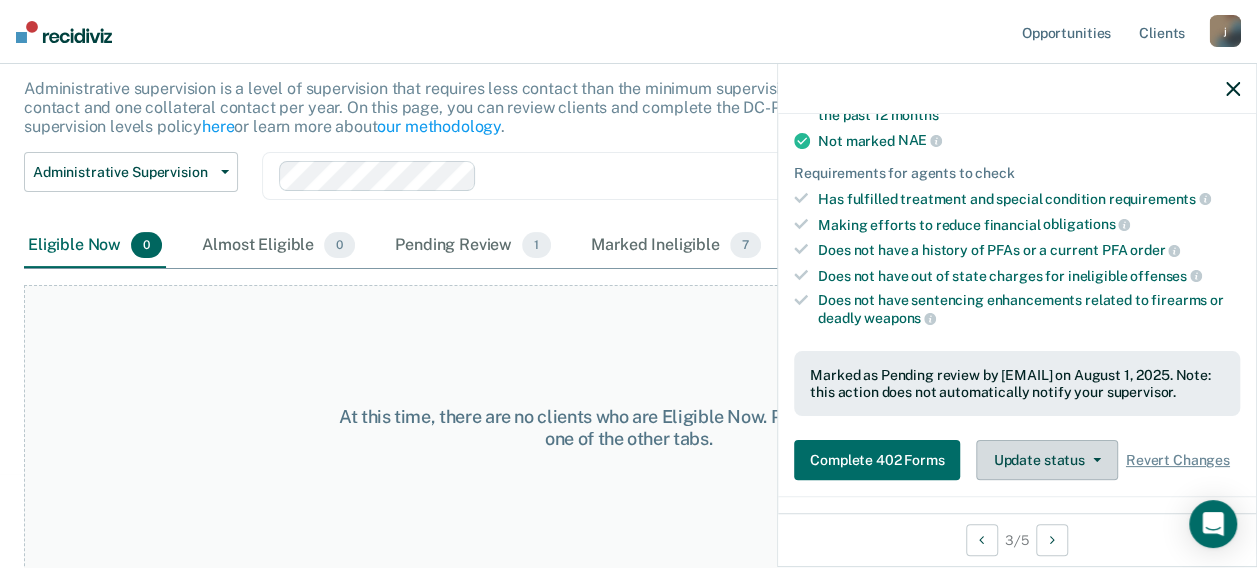 scroll, scrollTop: 0, scrollLeft: 0, axis: both 